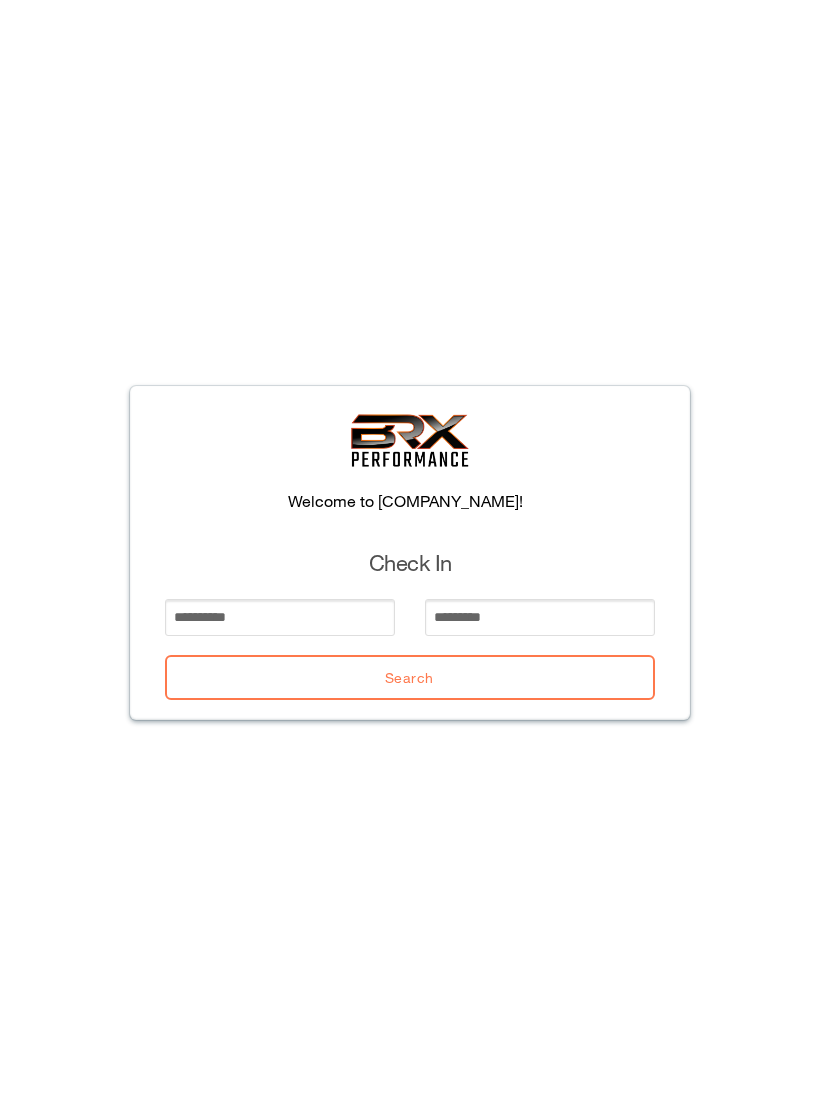 scroll, scrollTop: 0, scrollLeft: 0, axis: both 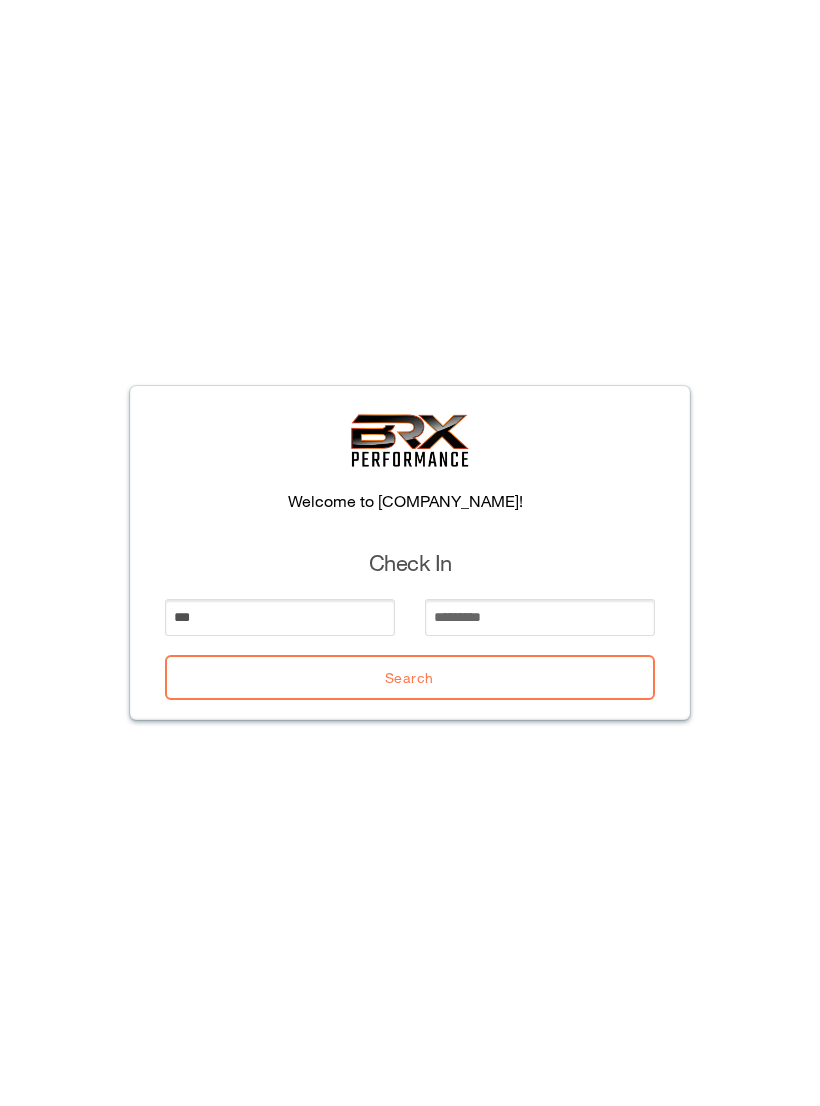 type on "***" 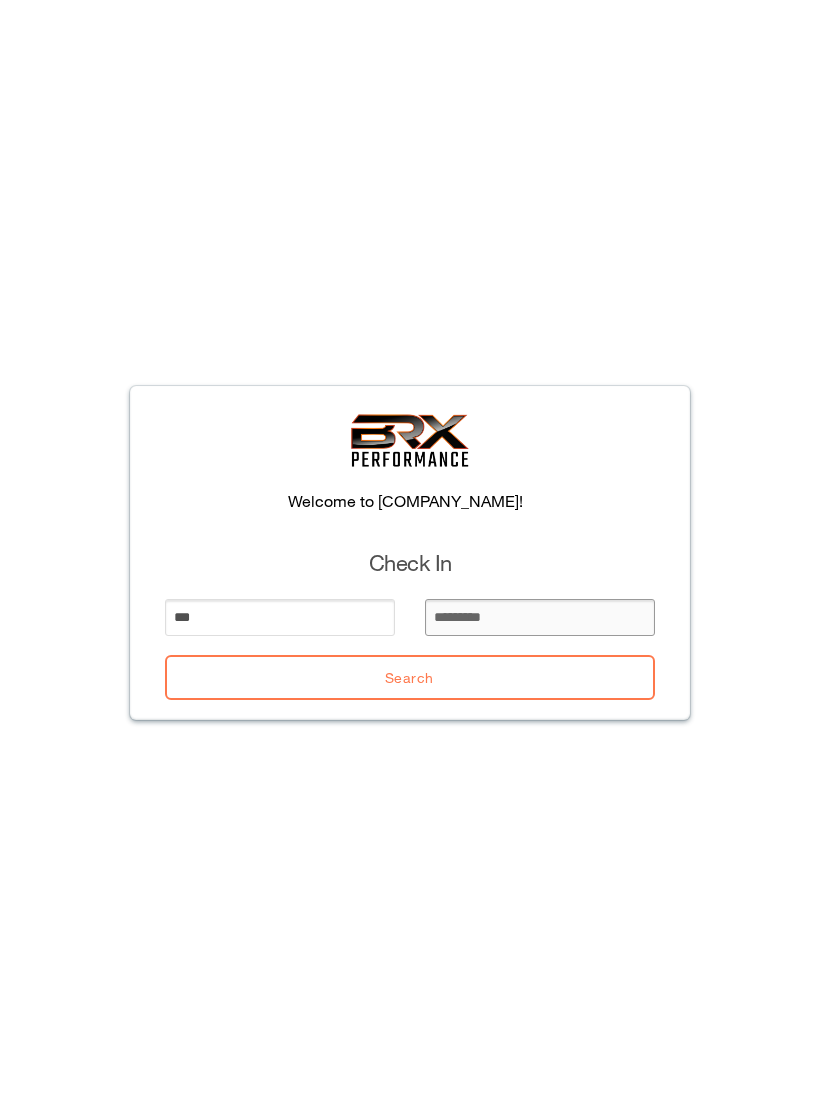 click at bounding box center [540, 617] 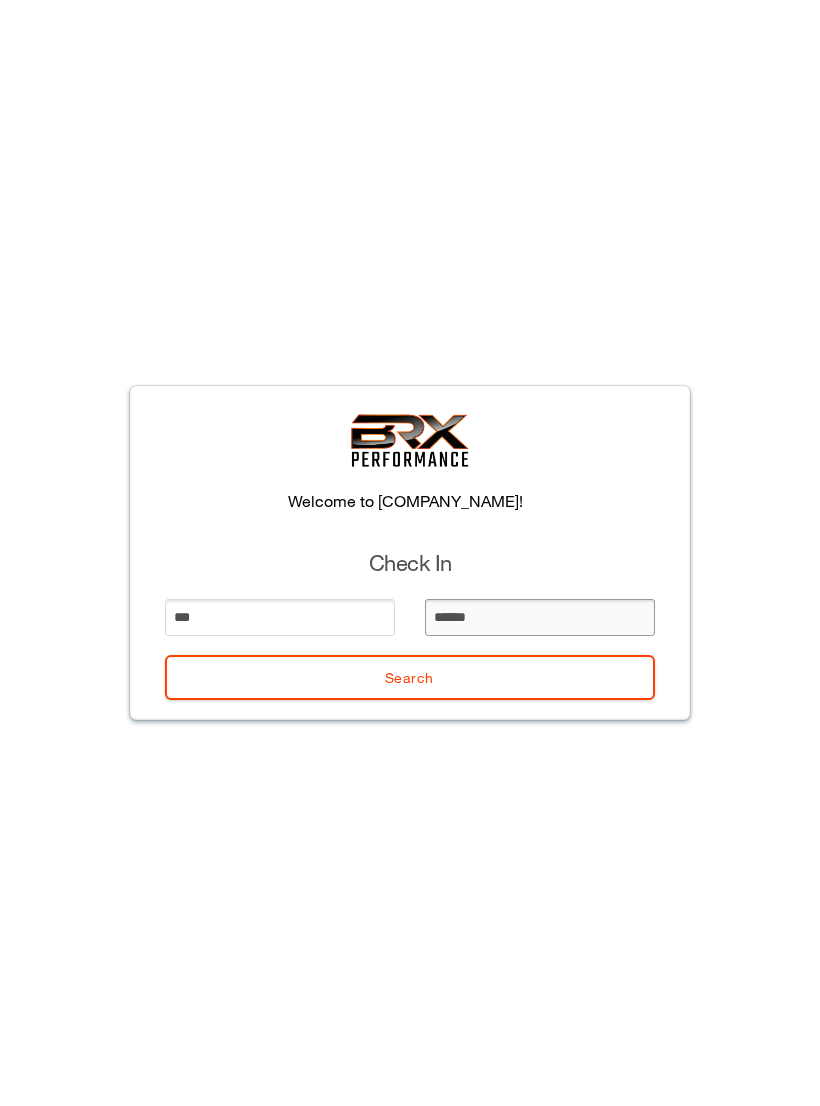 type on "*******" 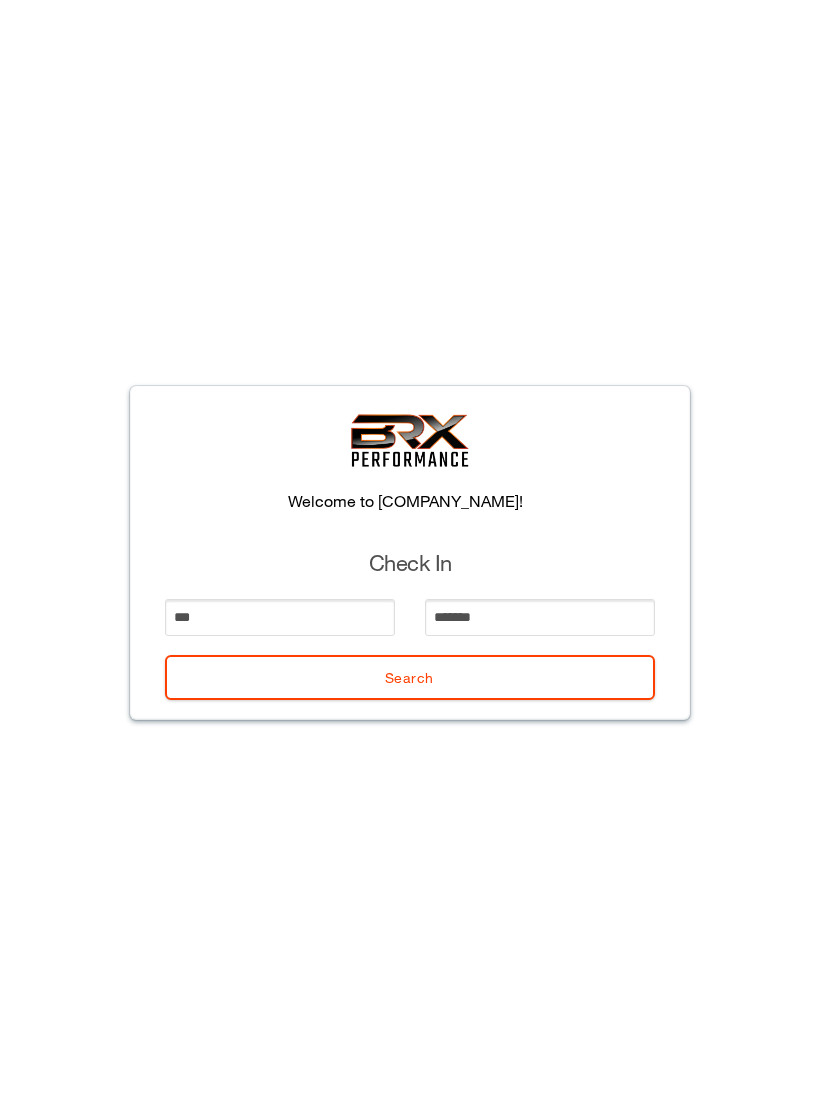 click on "Search" at bounding box center (410, 677) 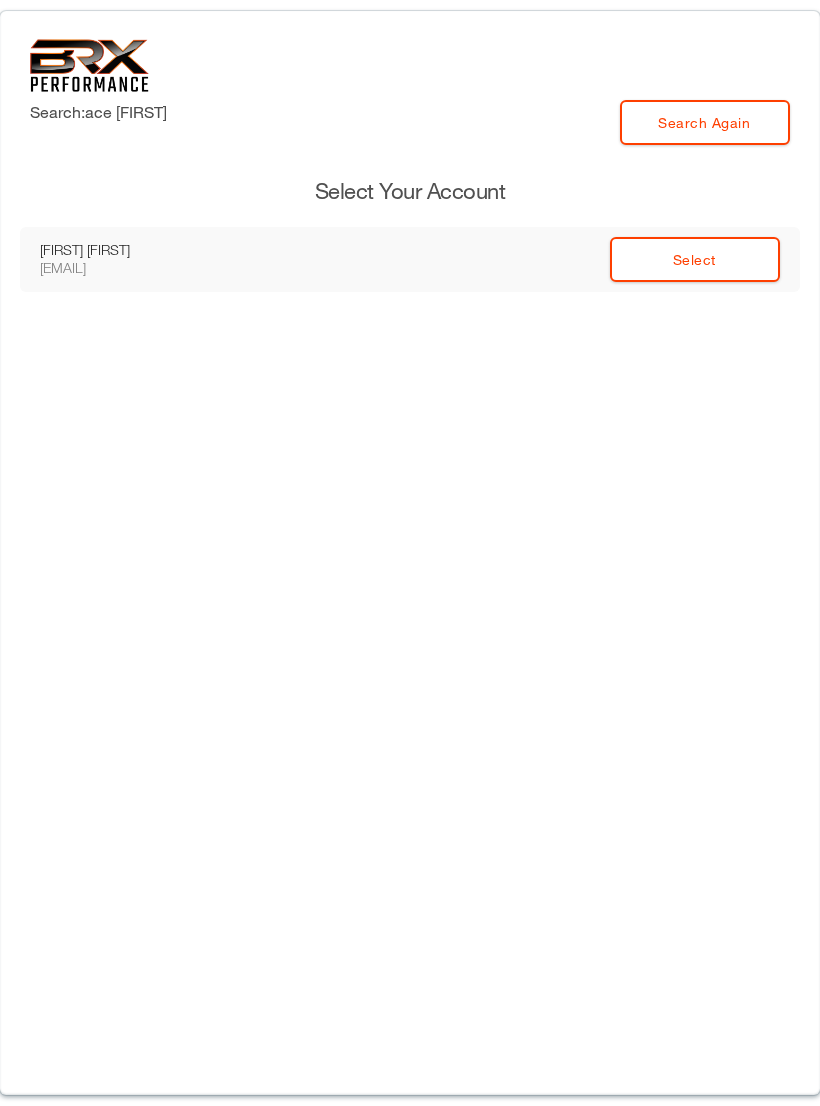 click on "Select" at bounding box center (695, 259) 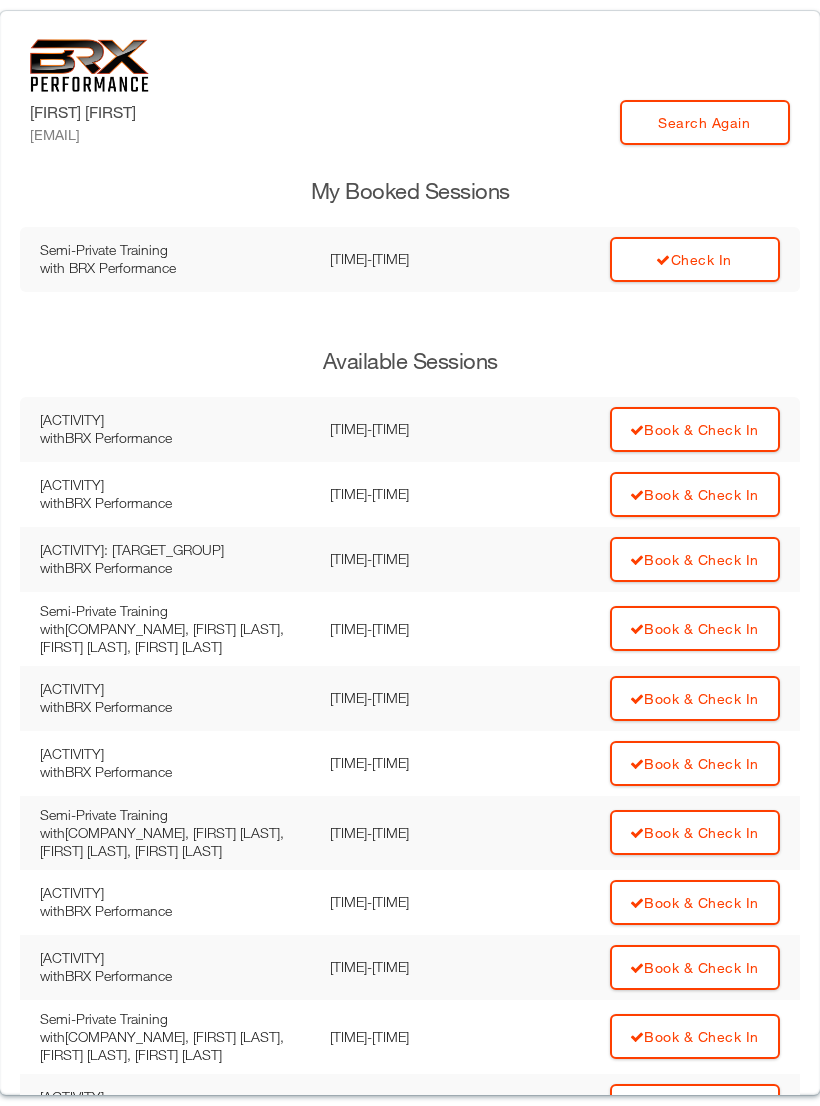 click on "Check In" at bounding box center (639, 259) 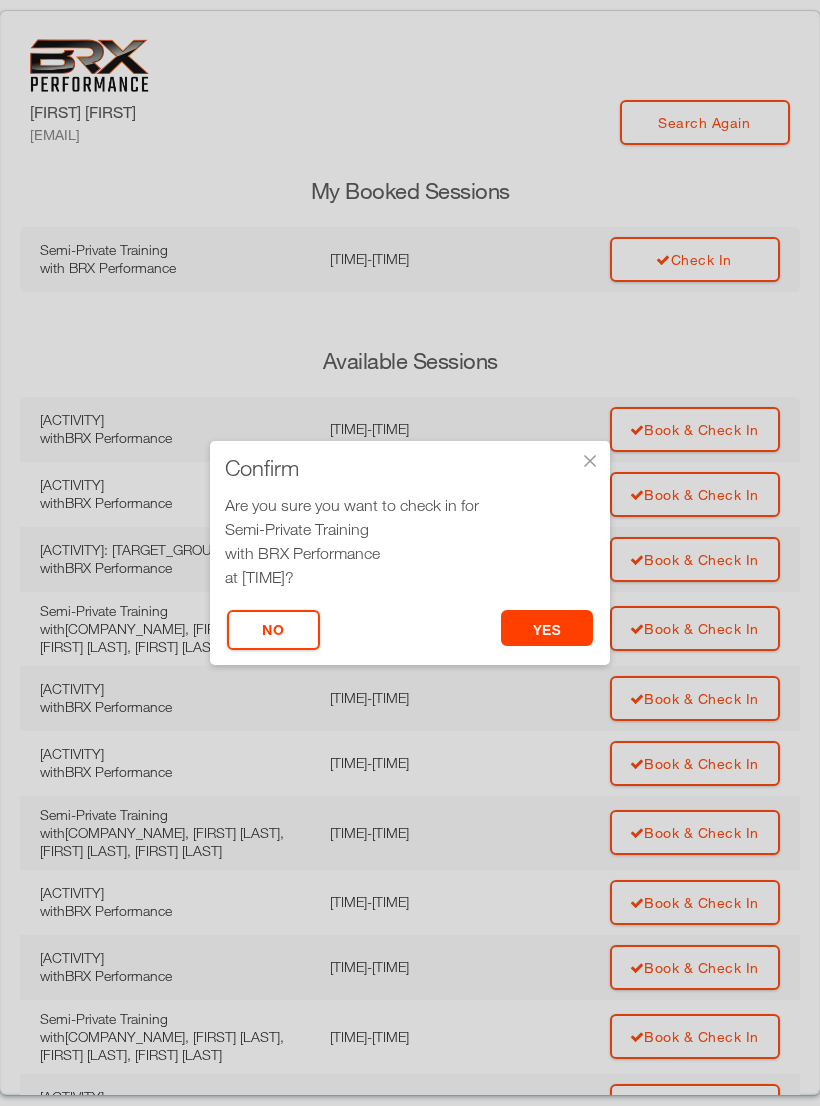 click on "yes" at bounding box center [547, 628] 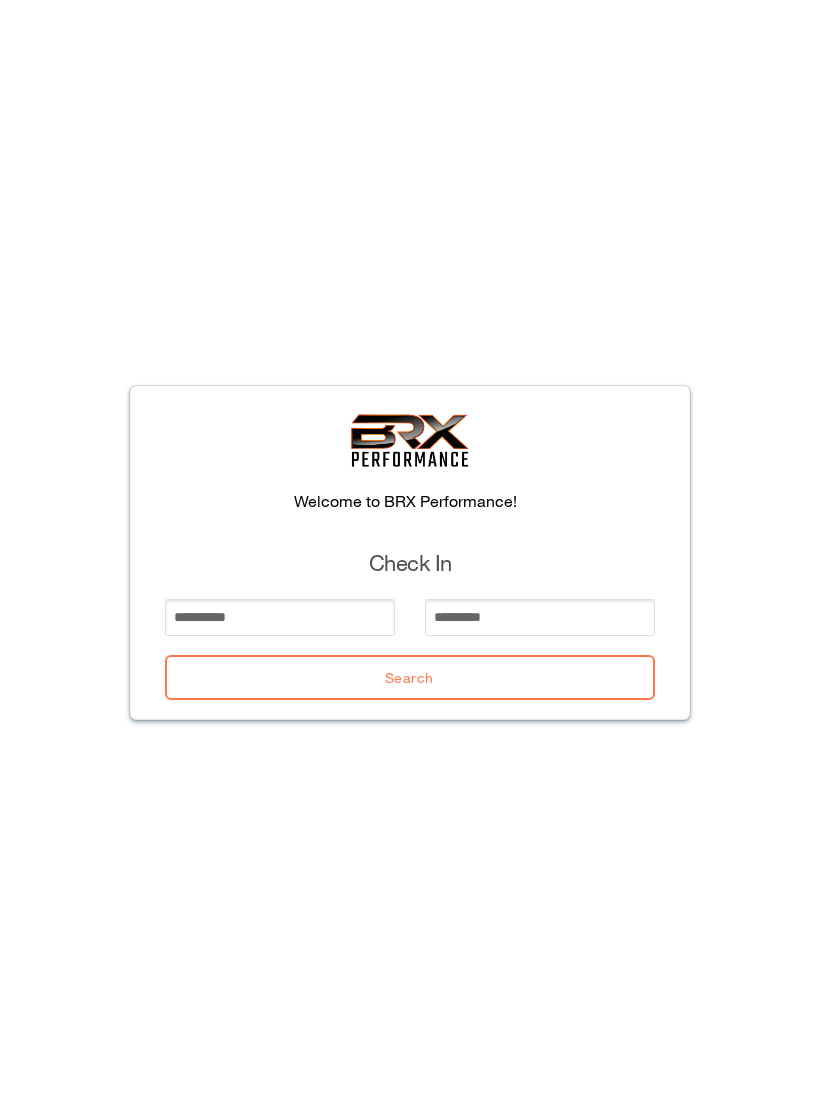 scroll, scrollTop: 0, scrollLeft: 0, axis: both 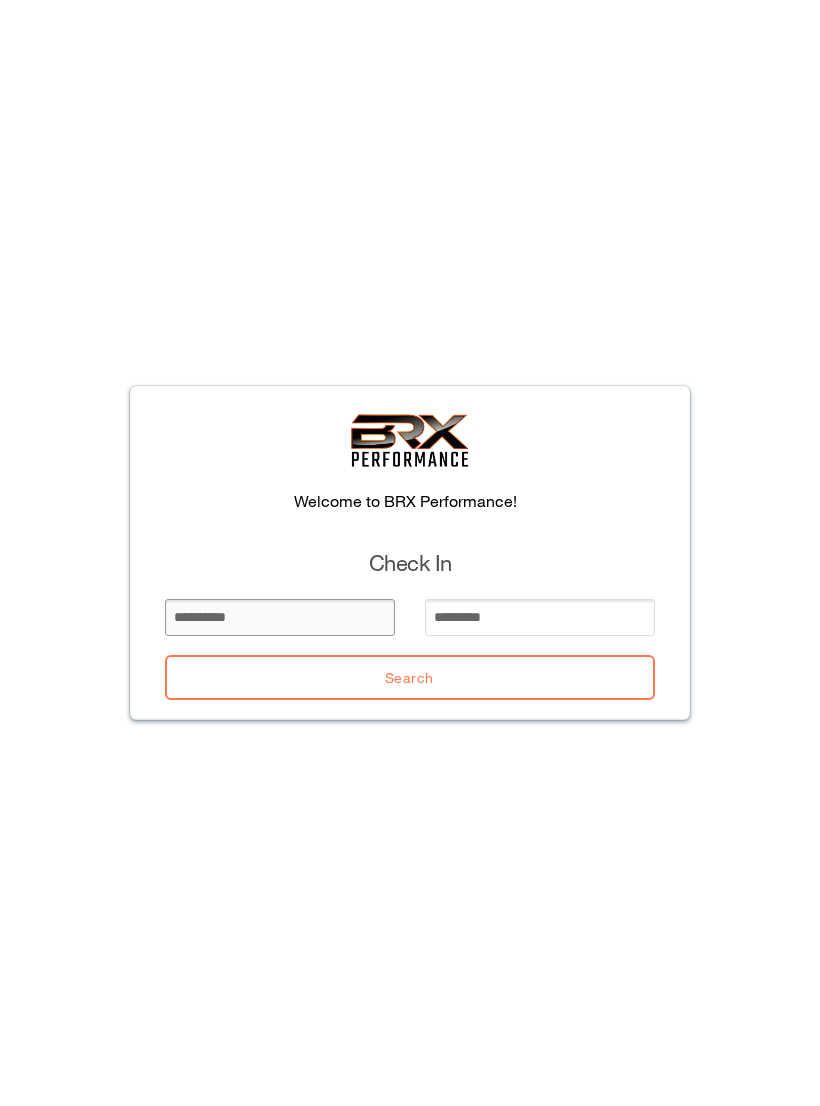 click at bounding box center [280, 617] 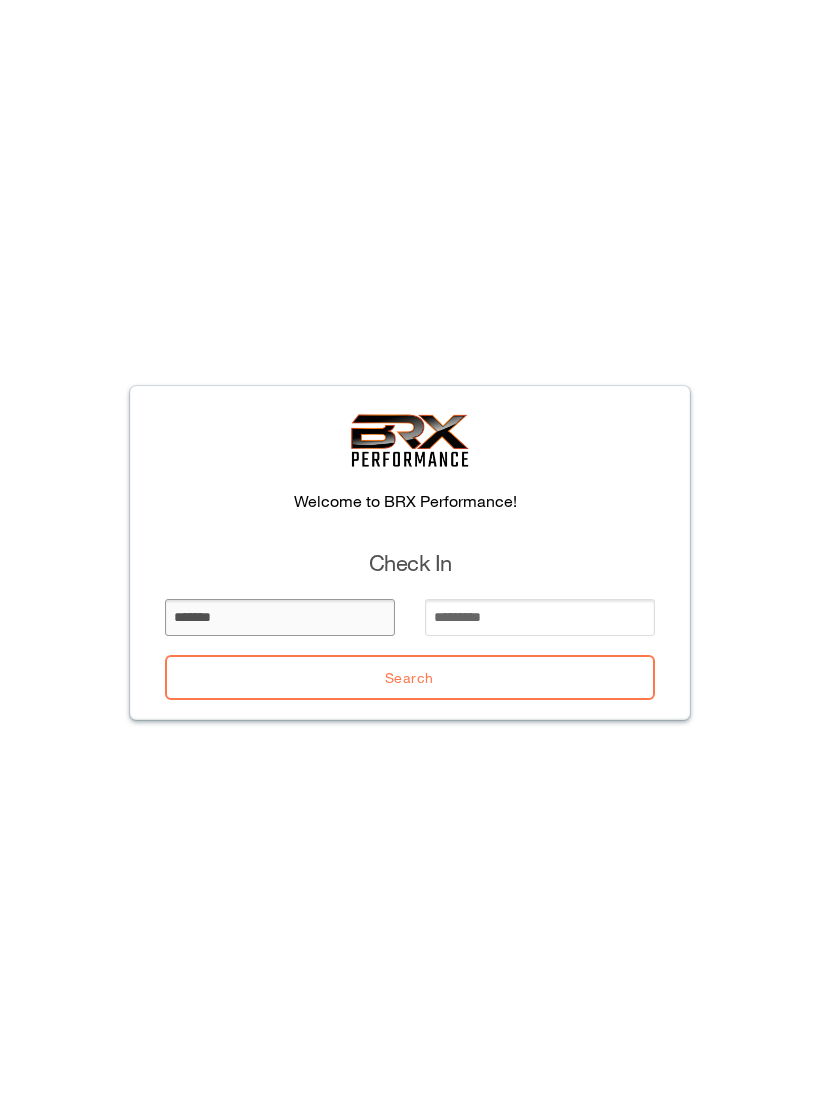 type on "*******" 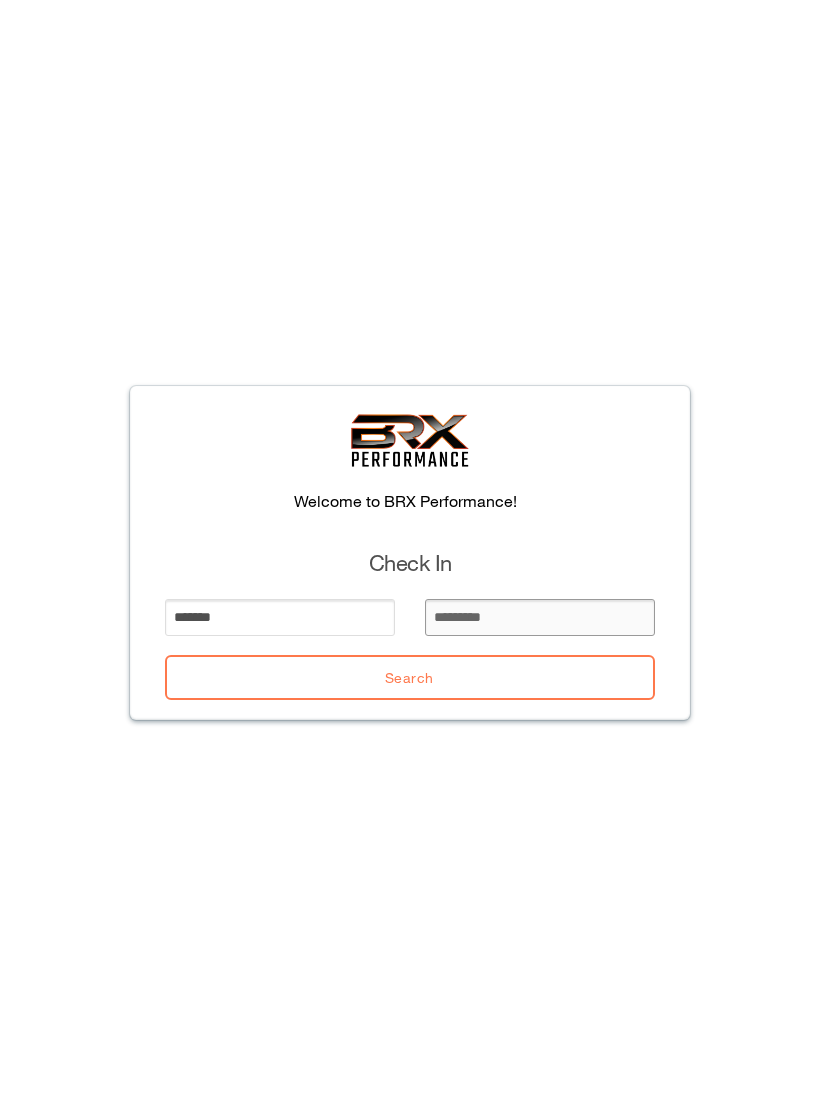 click at bounding box center [540, 617] 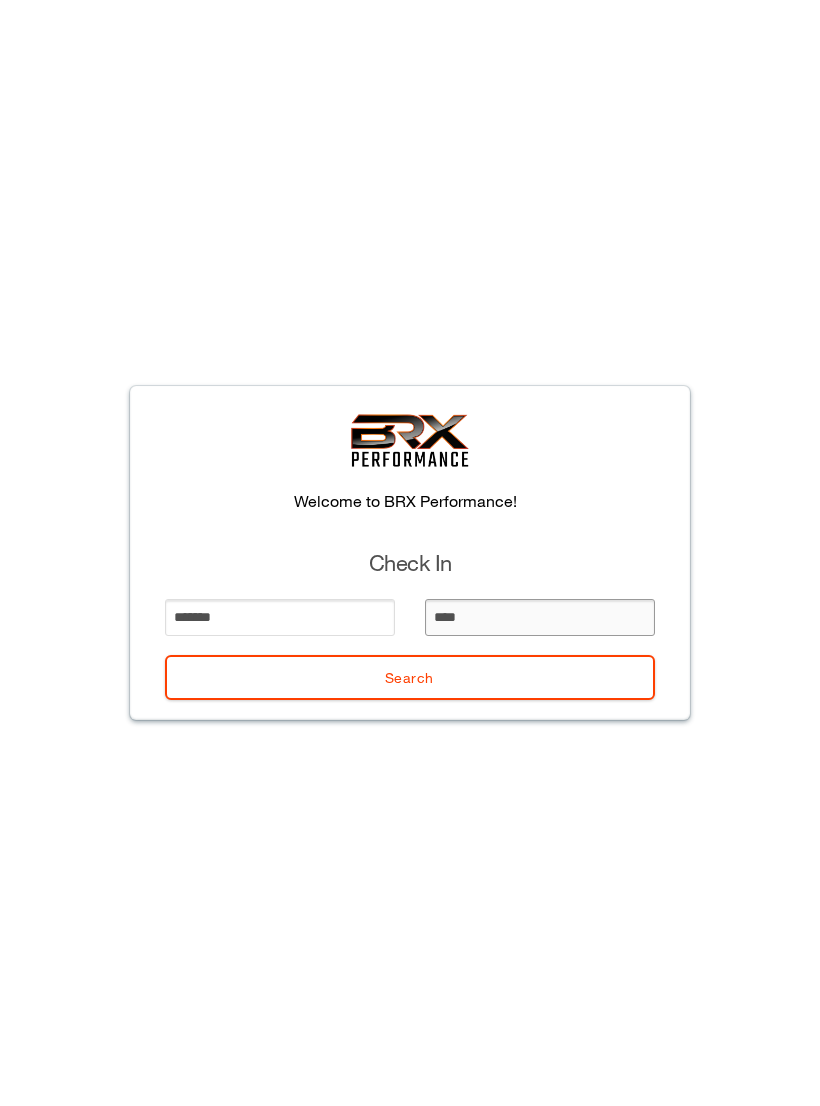 type on "*****" 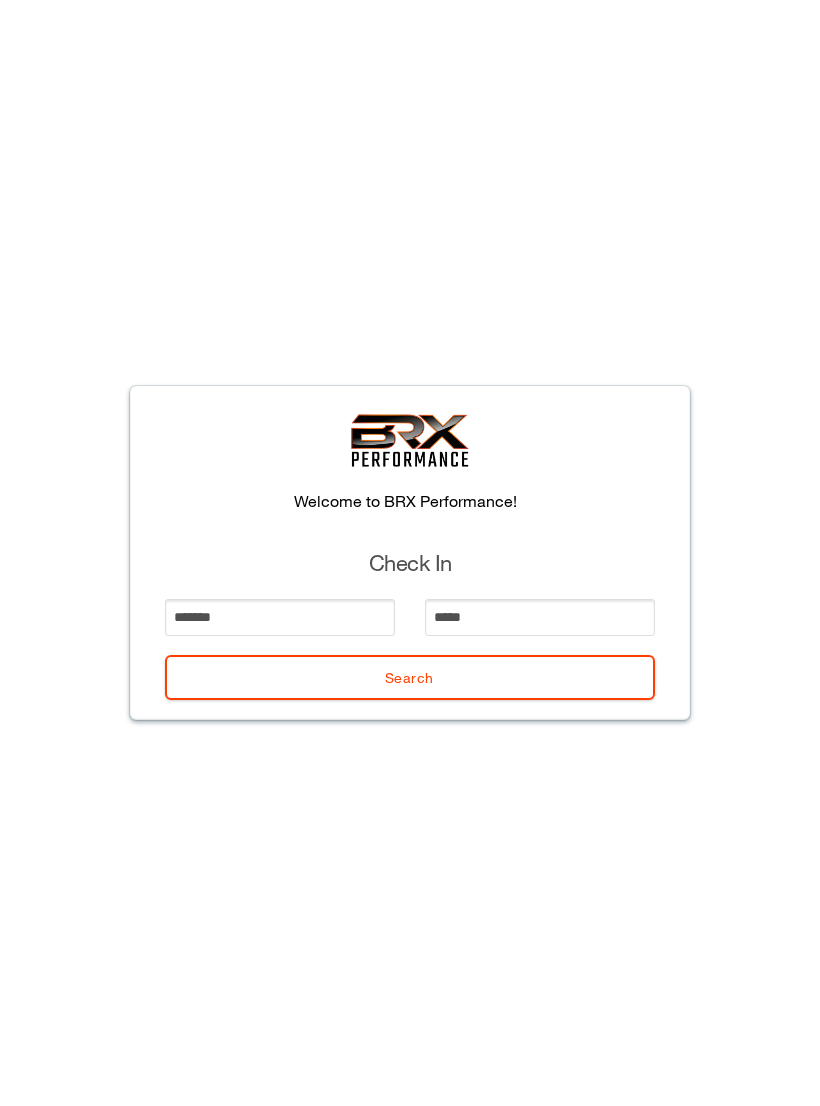 click on "Search" at bounding box center [410, 677] 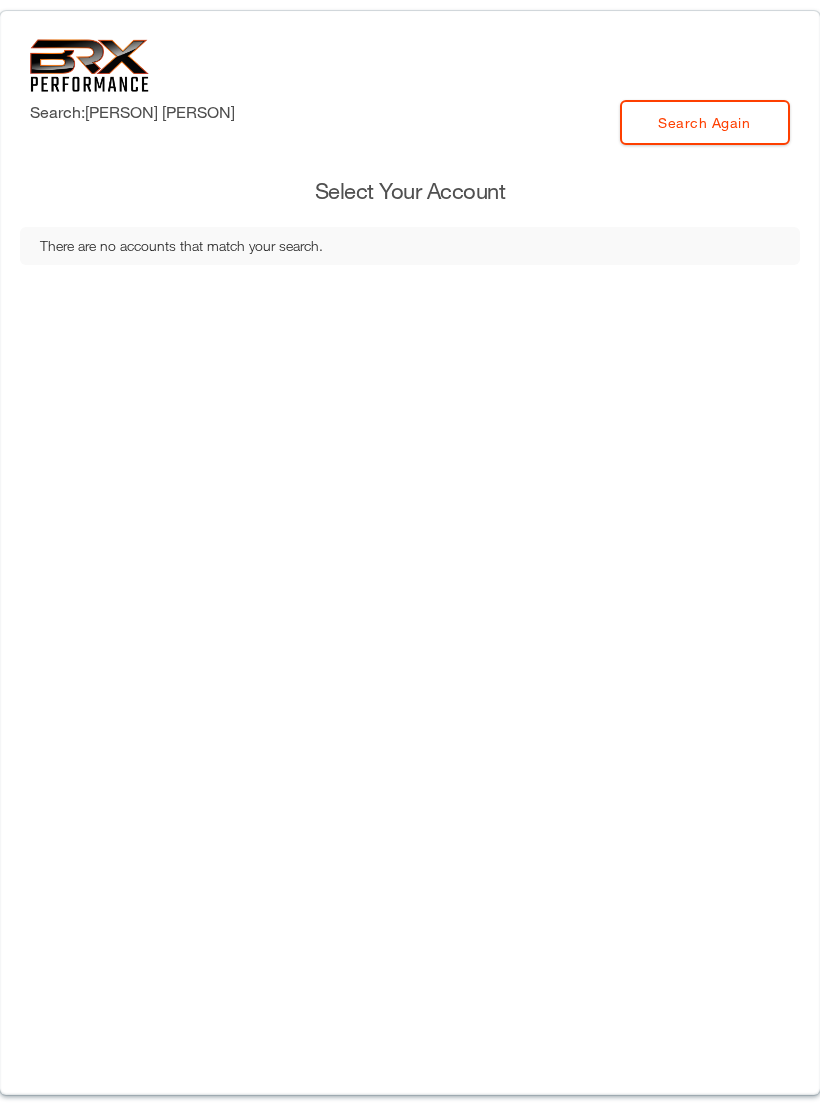 click on "Search Again" at bounding box center [705, 122] 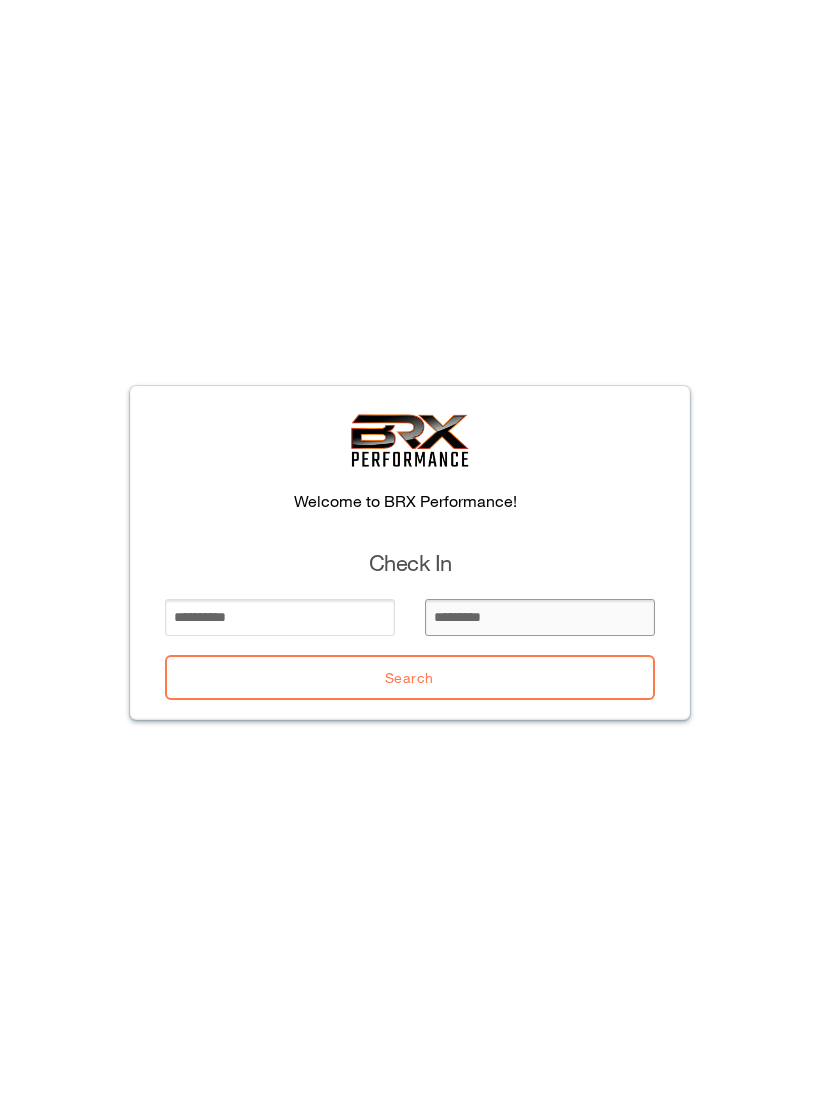 click at bounding box center [540, 617] 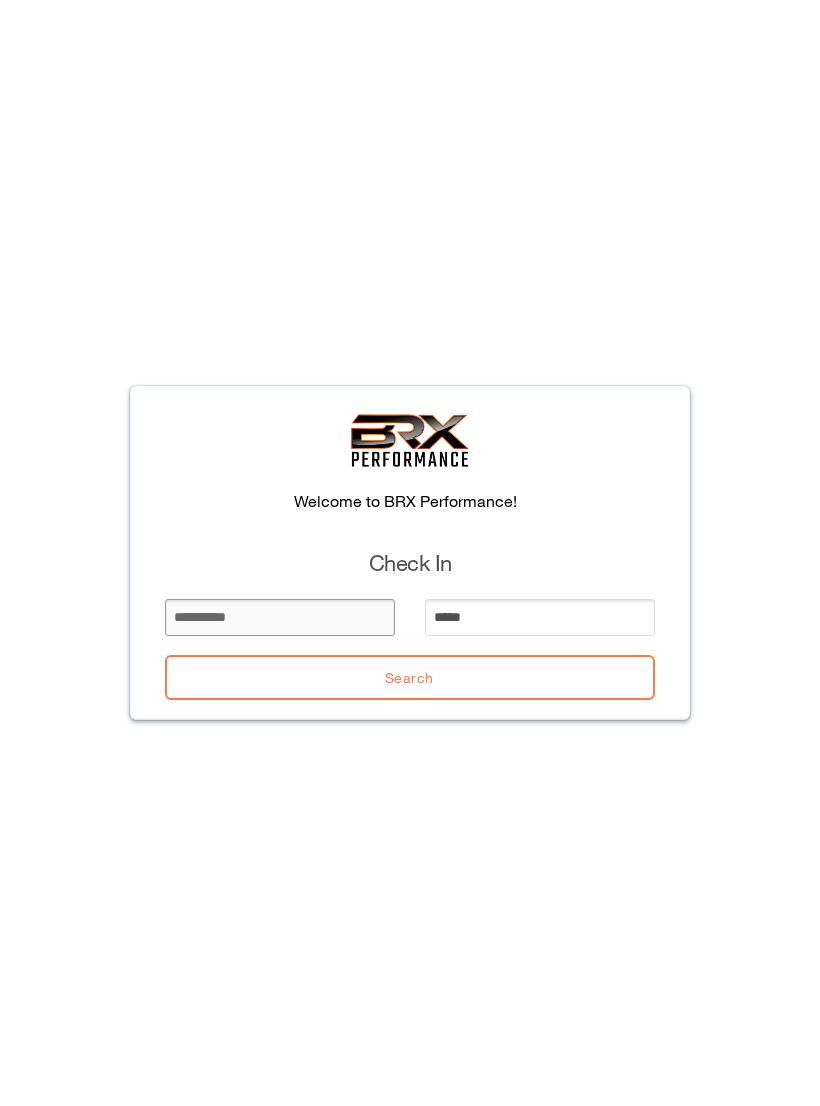 click at bounding box center (280, 617) 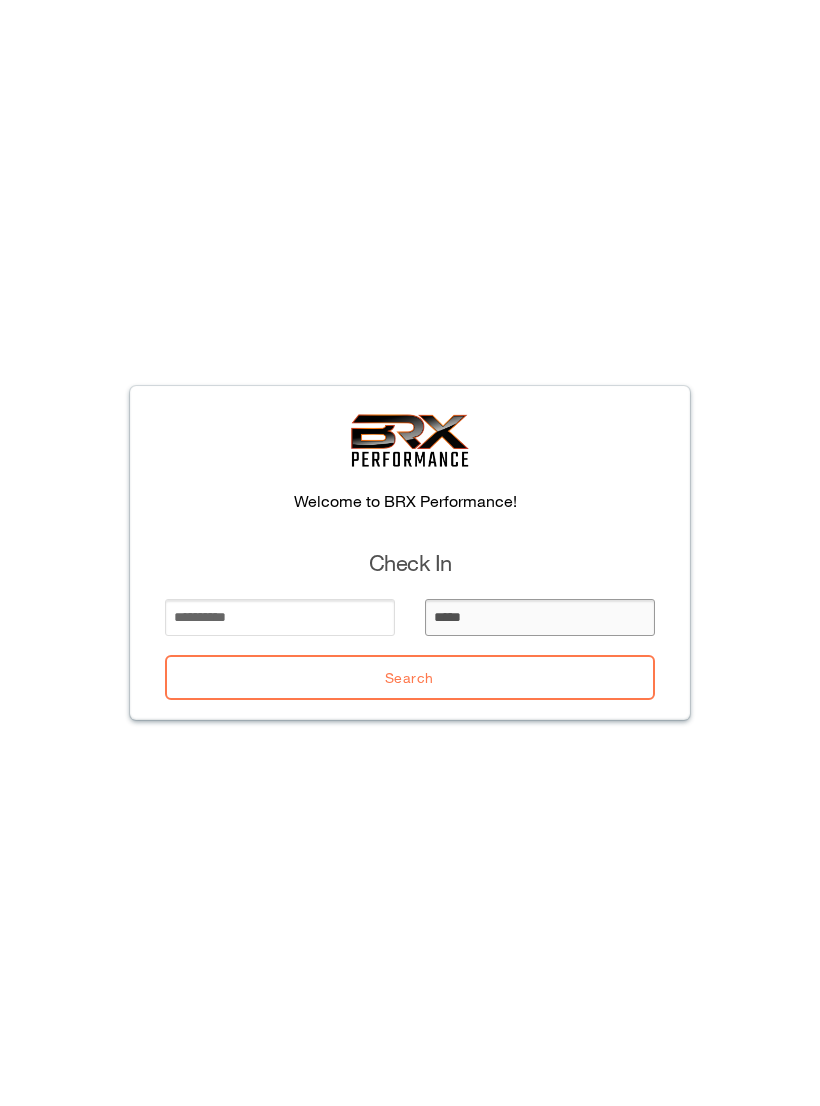click on "*****" at bounding box center [540, 617] 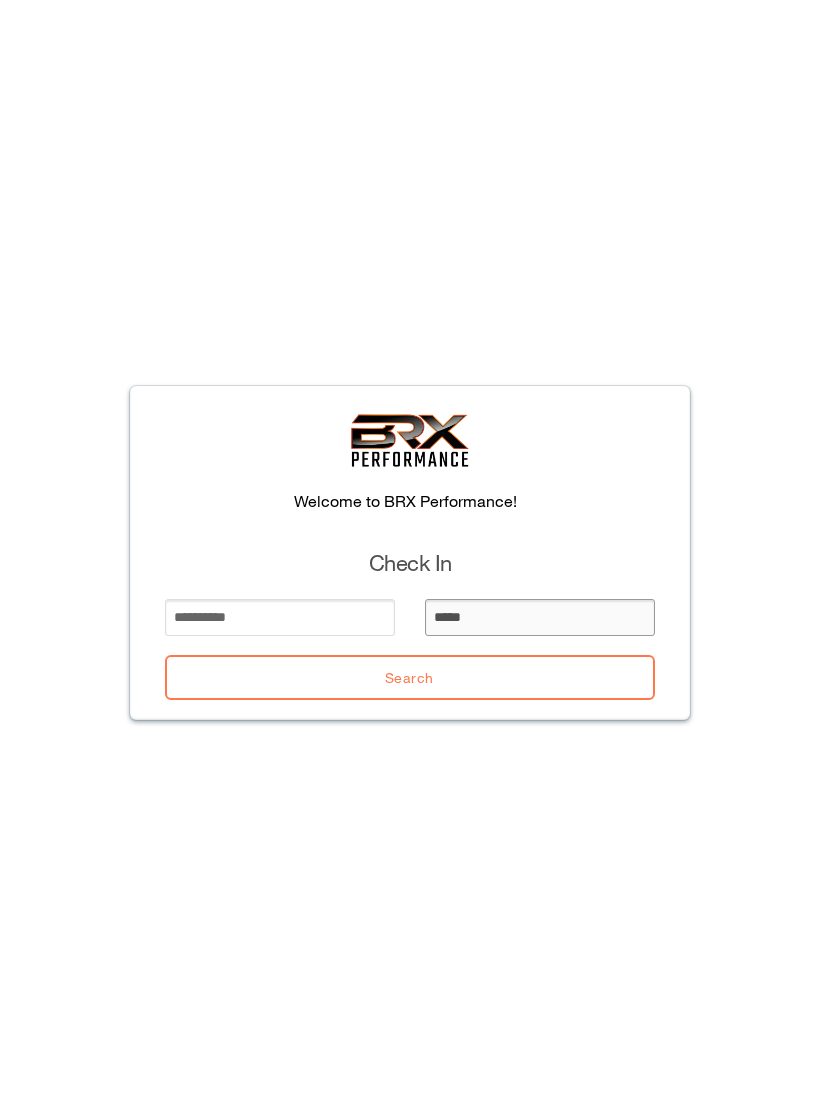 type on "*****" 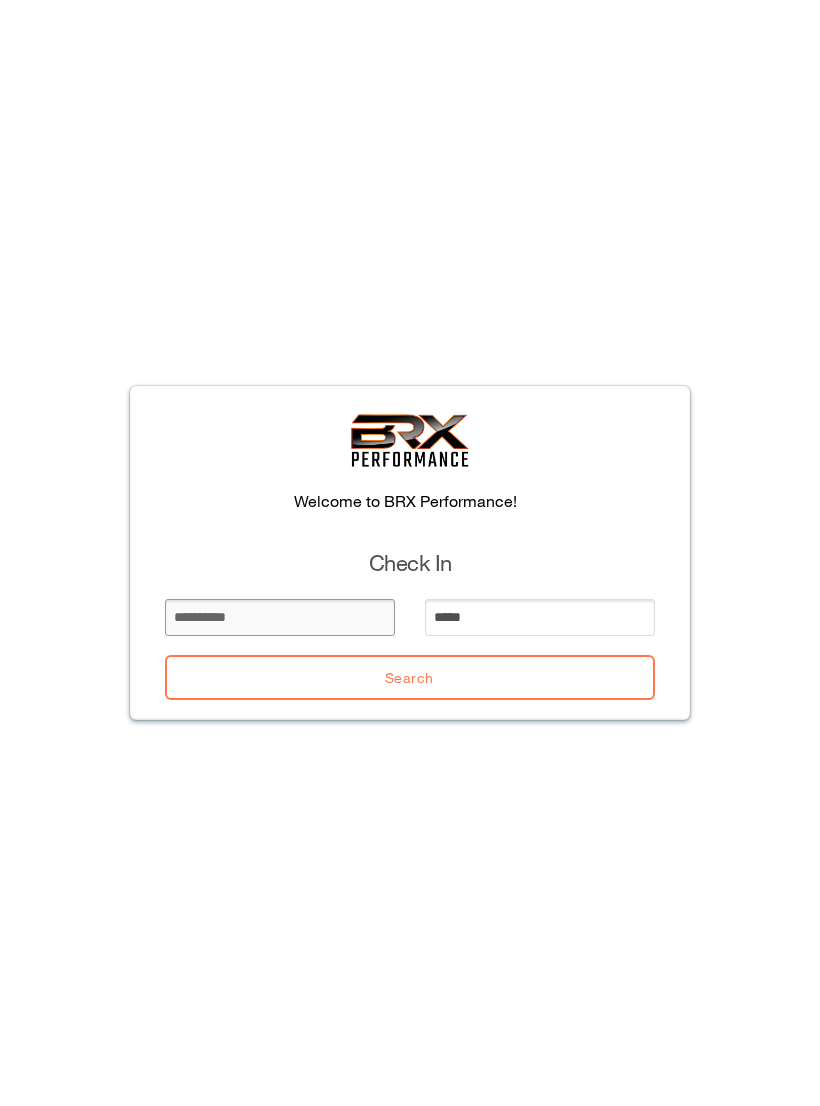 click at bounding box center [280, 617] 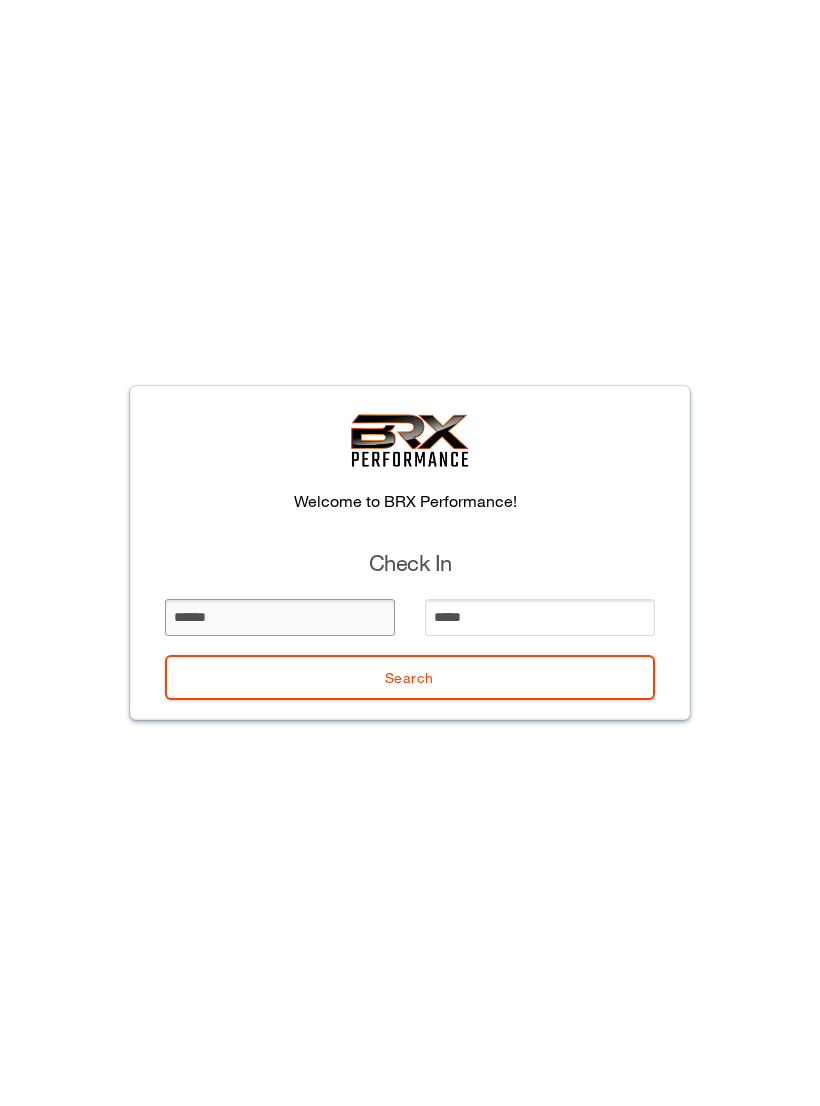 type on "*******" 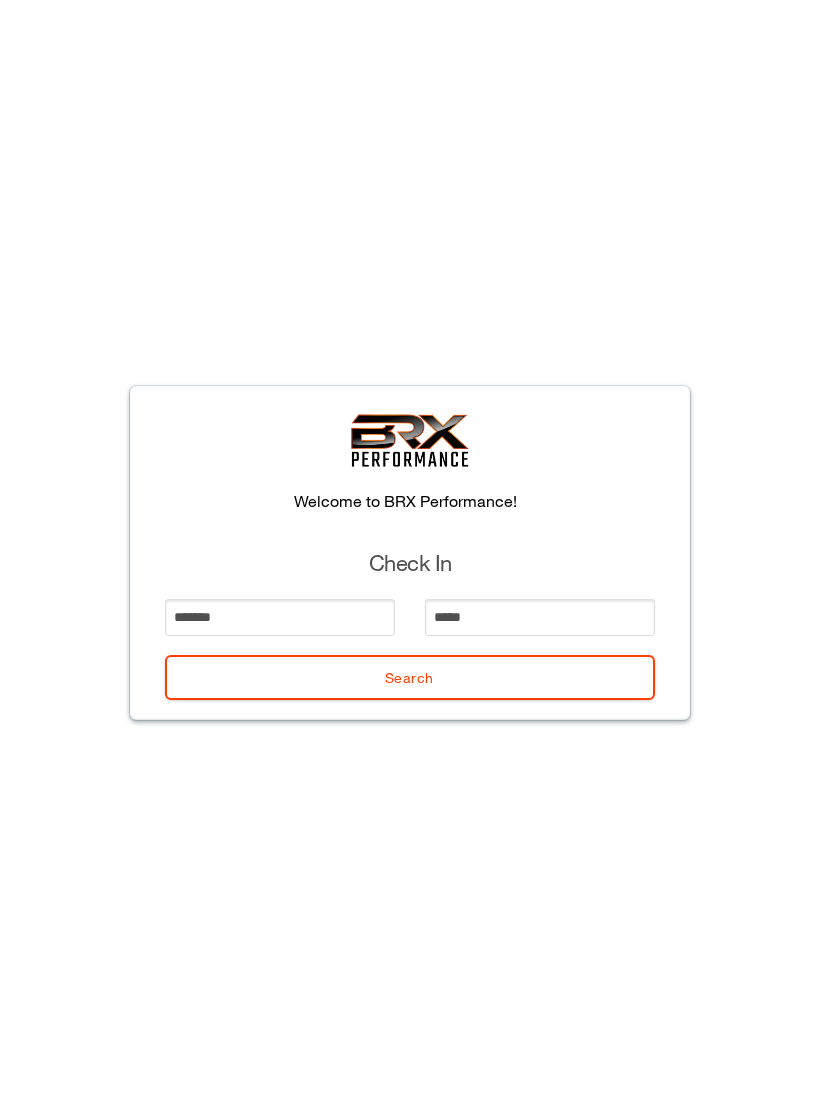 click on "Search" at bounding box center [410, 677] 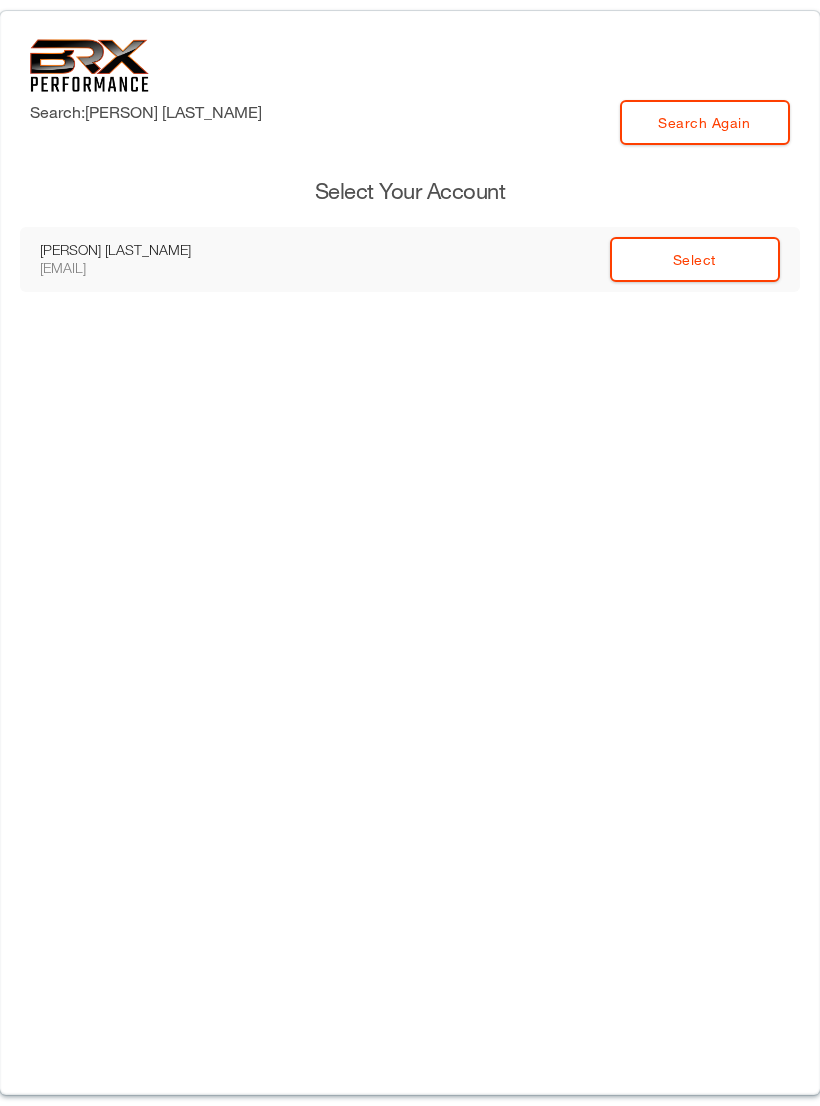click on "Select" at bounding box center [695, 259] 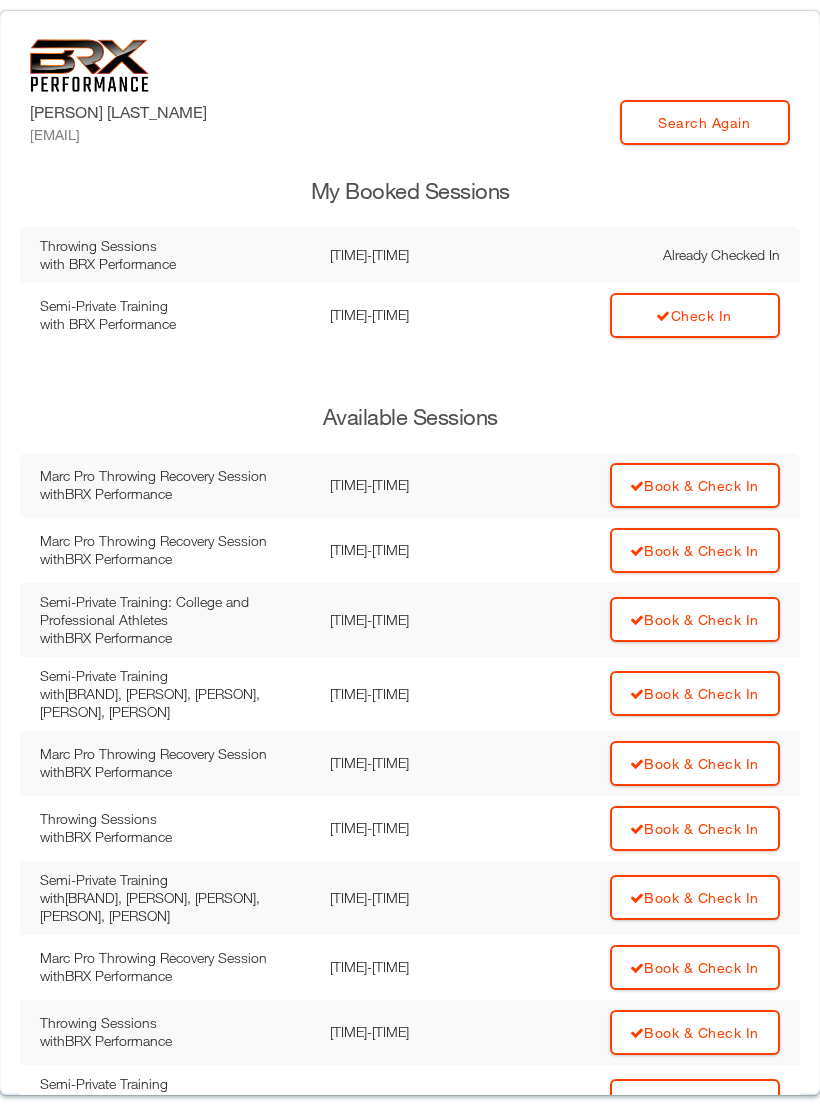click on "Check In" at bounding box center (695, 315) 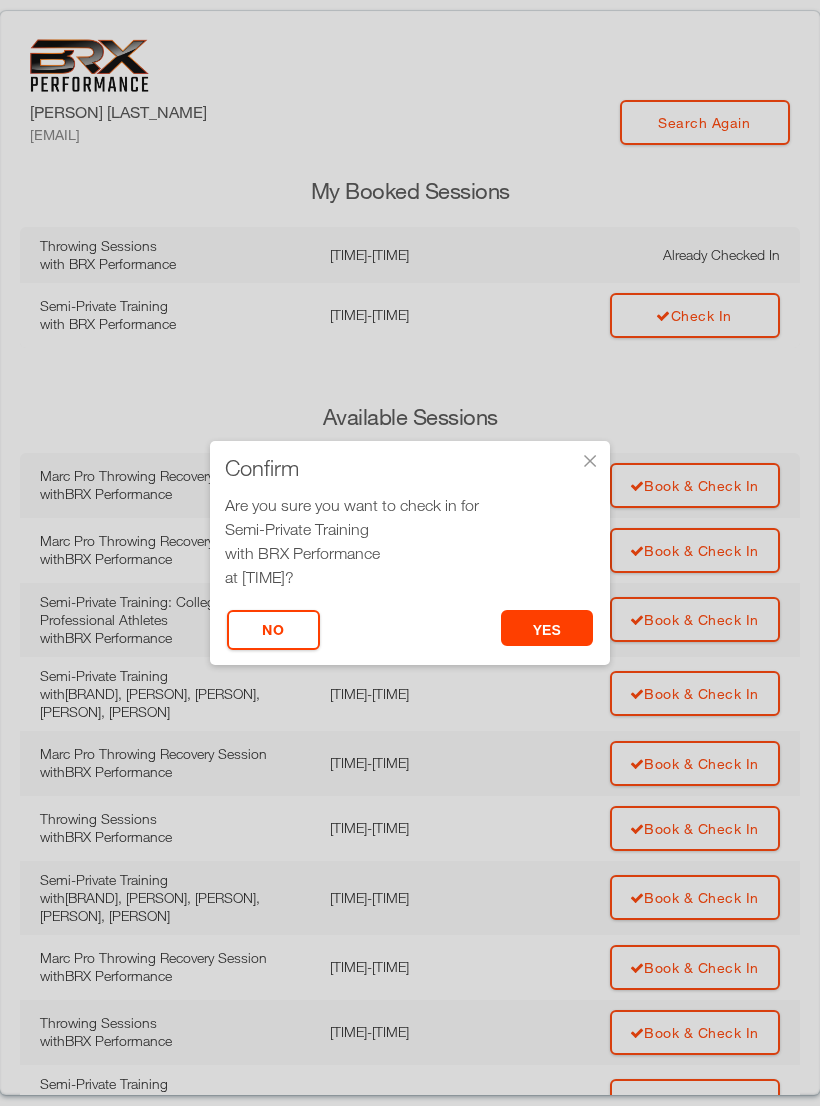 click on "yes" at bounding box center [547, 628] 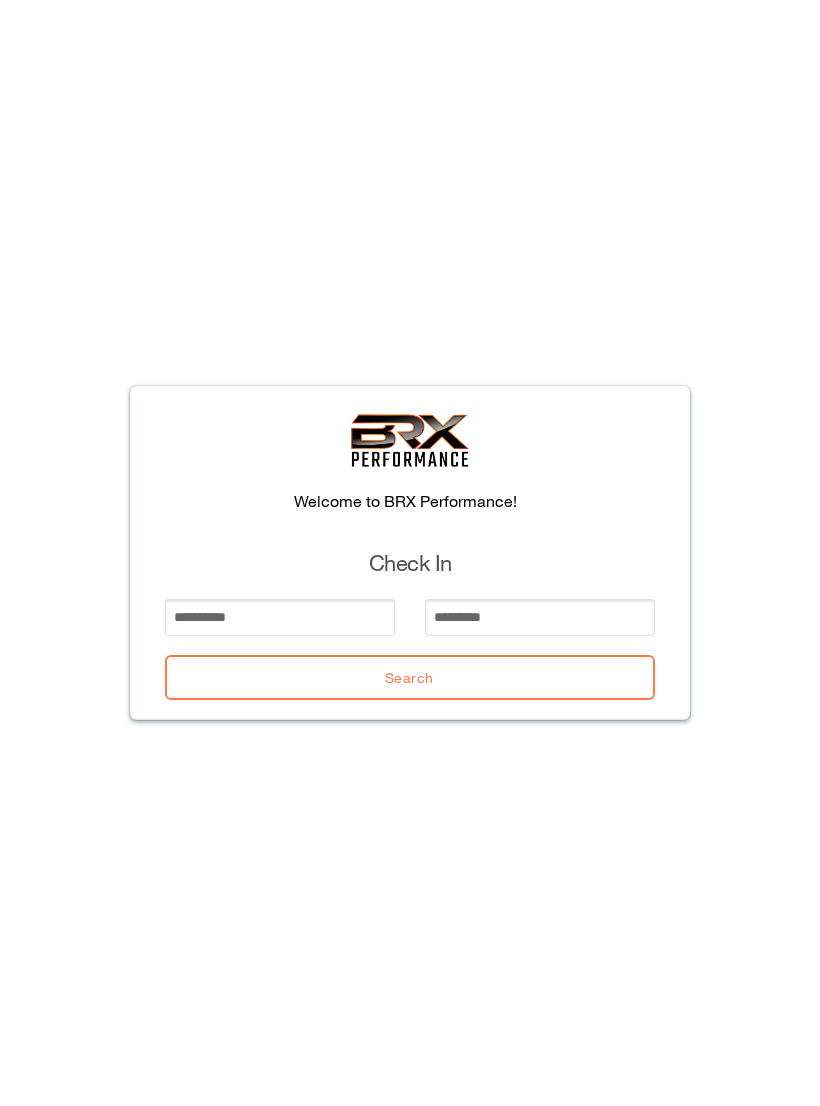scroll, scrollTop: 0, scrollLeft: 0, axis: both 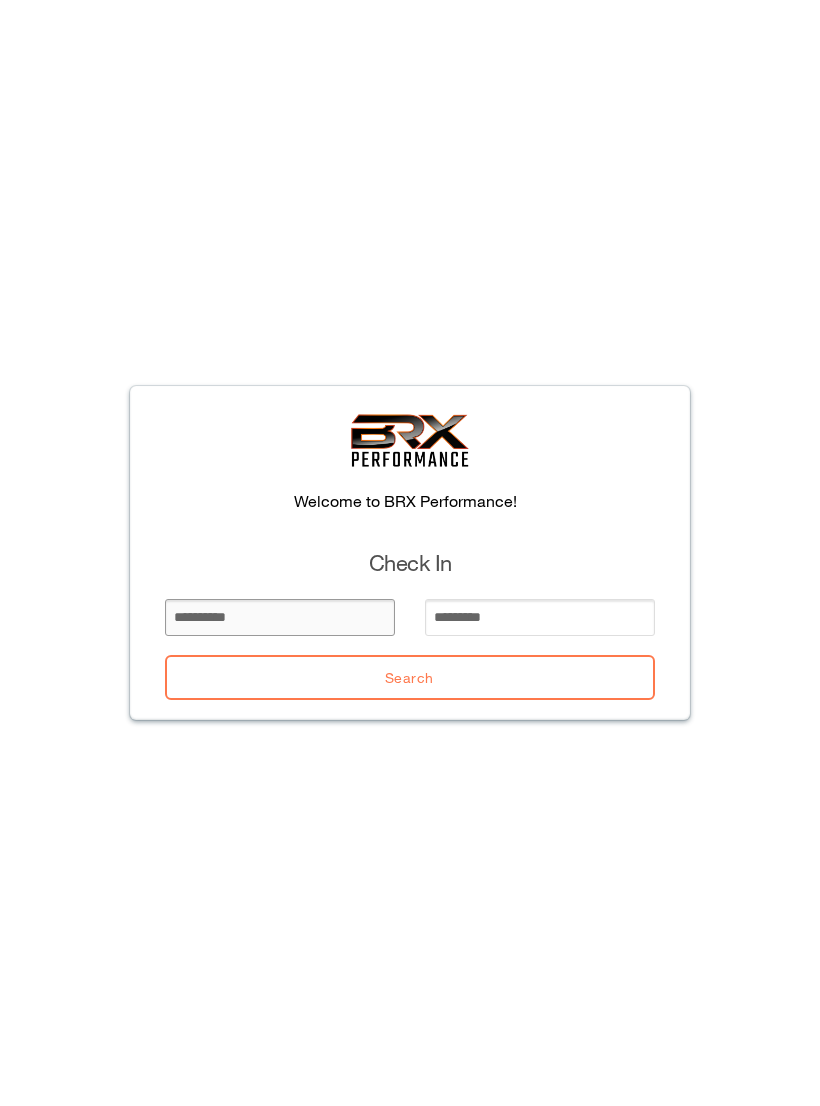 click at bounding box center (280, 617) 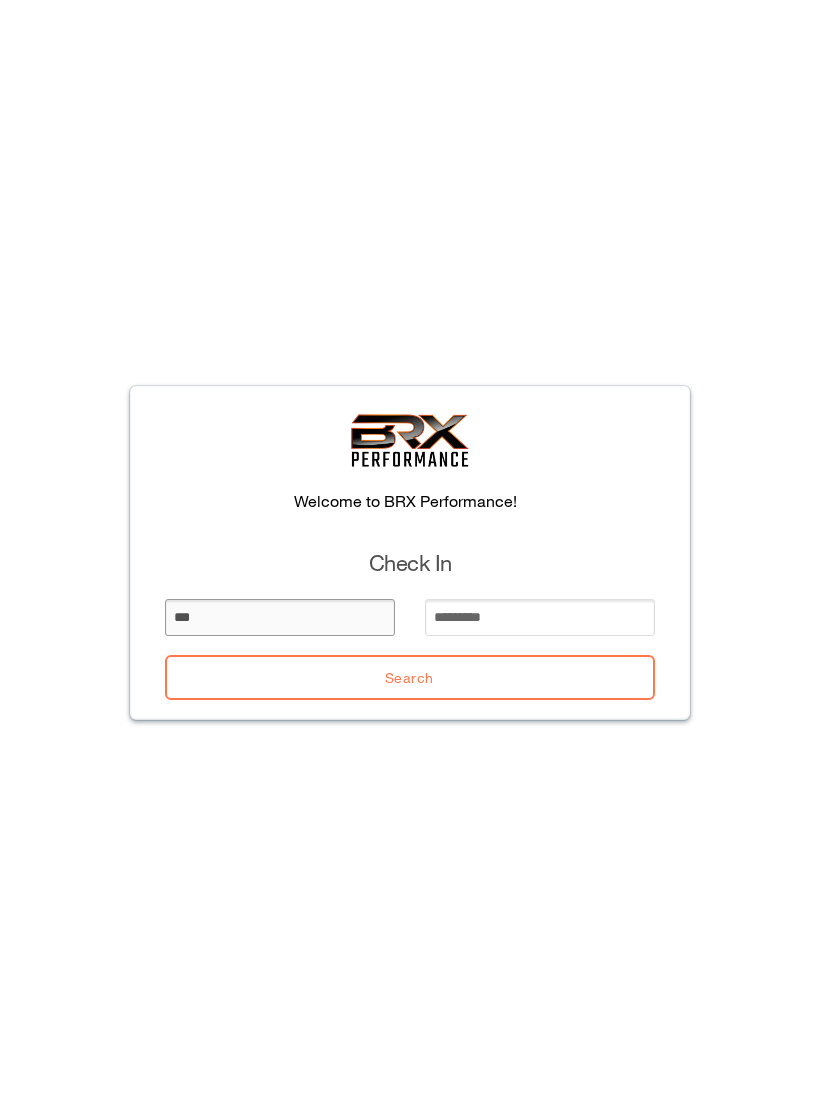 type on "***" 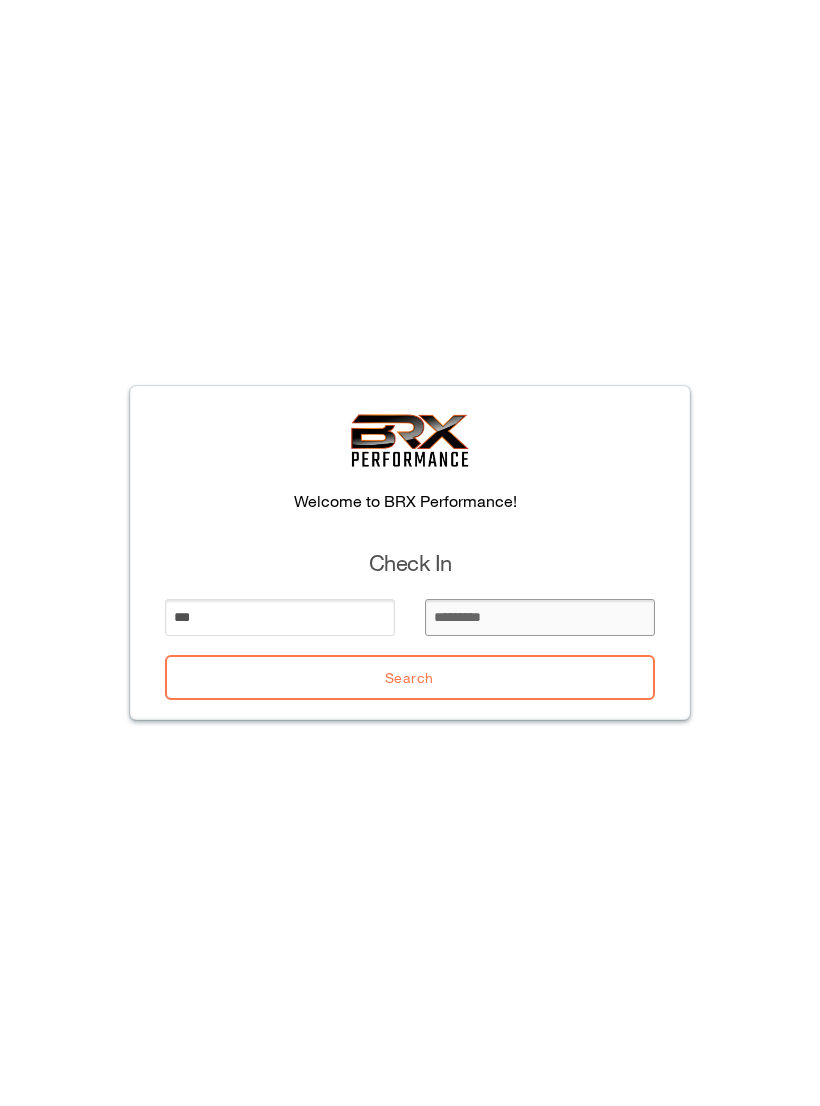 click at bounding box center [540, 617] 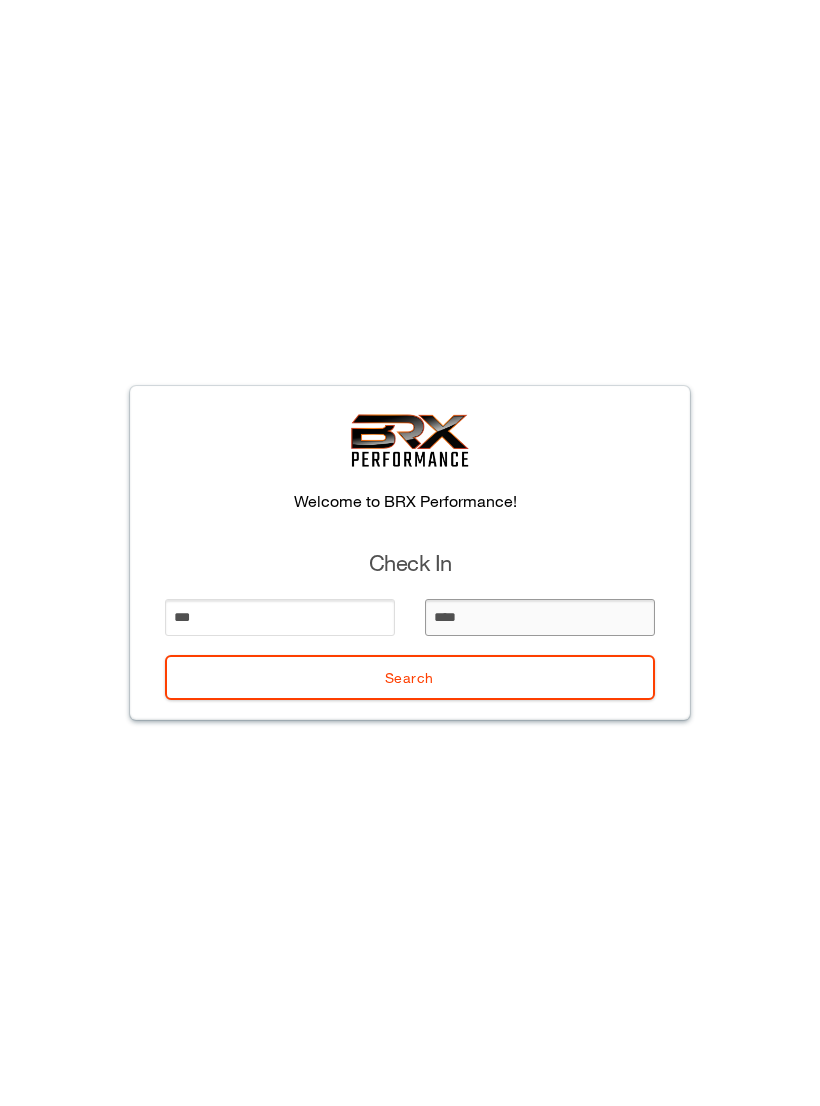 type on "*****" 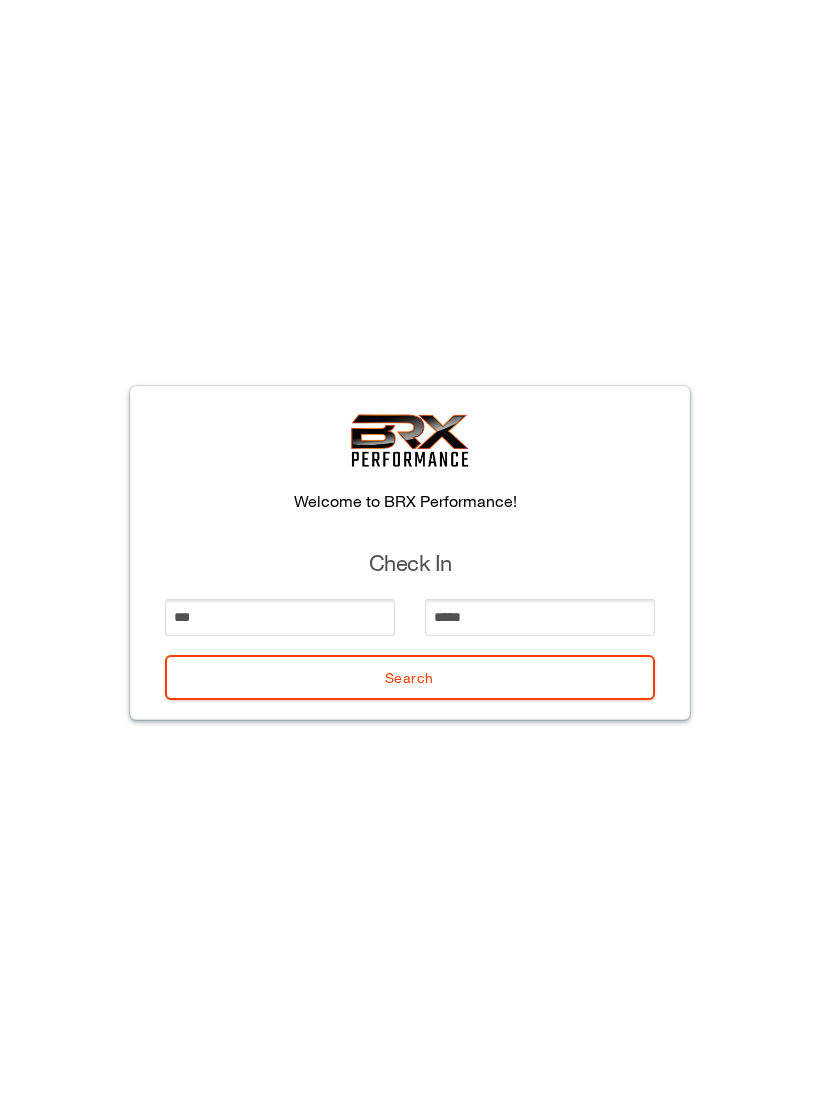 click on "Search" at bounding box center [410, 677] 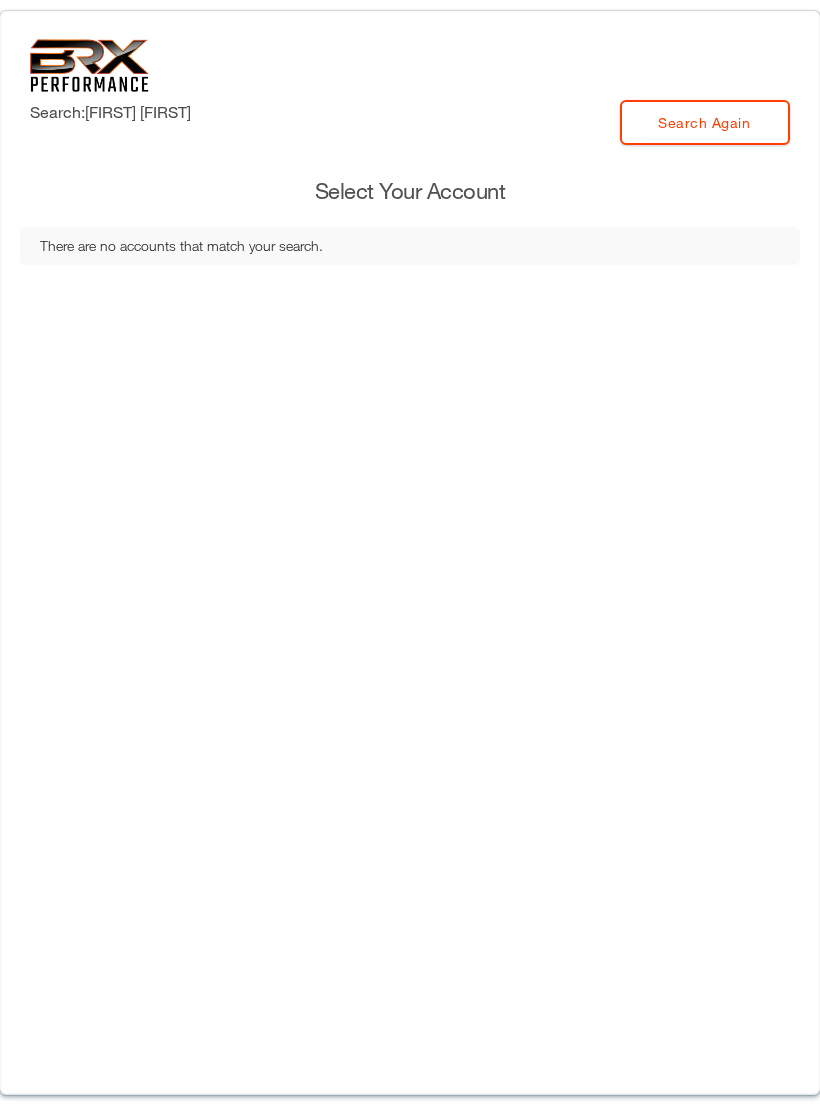 click on "Search:  Eli   Arbee
Search Again
Select Your Account
There are no accounts that match your search." at bounding box center (410, 553) 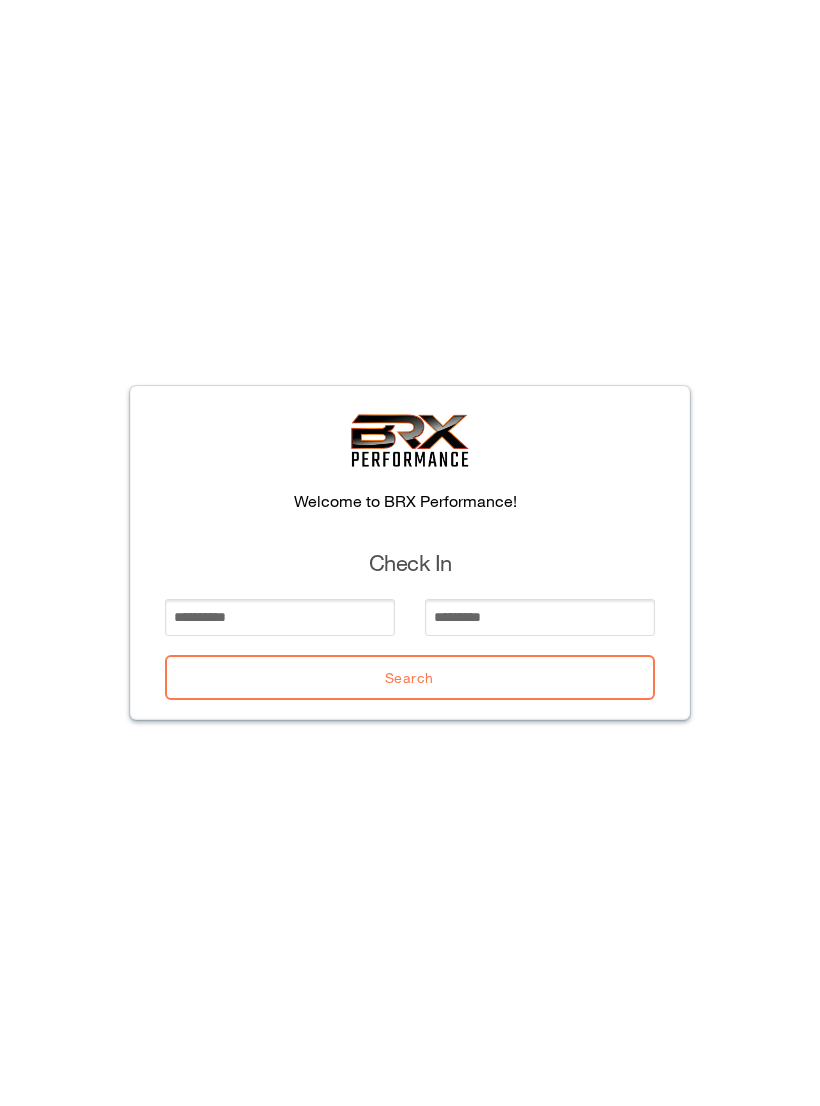 click on "Confirm
No
Yes
?
Welcome to BRX Performance!
Check In
Search" at bounding box center (410, 553) 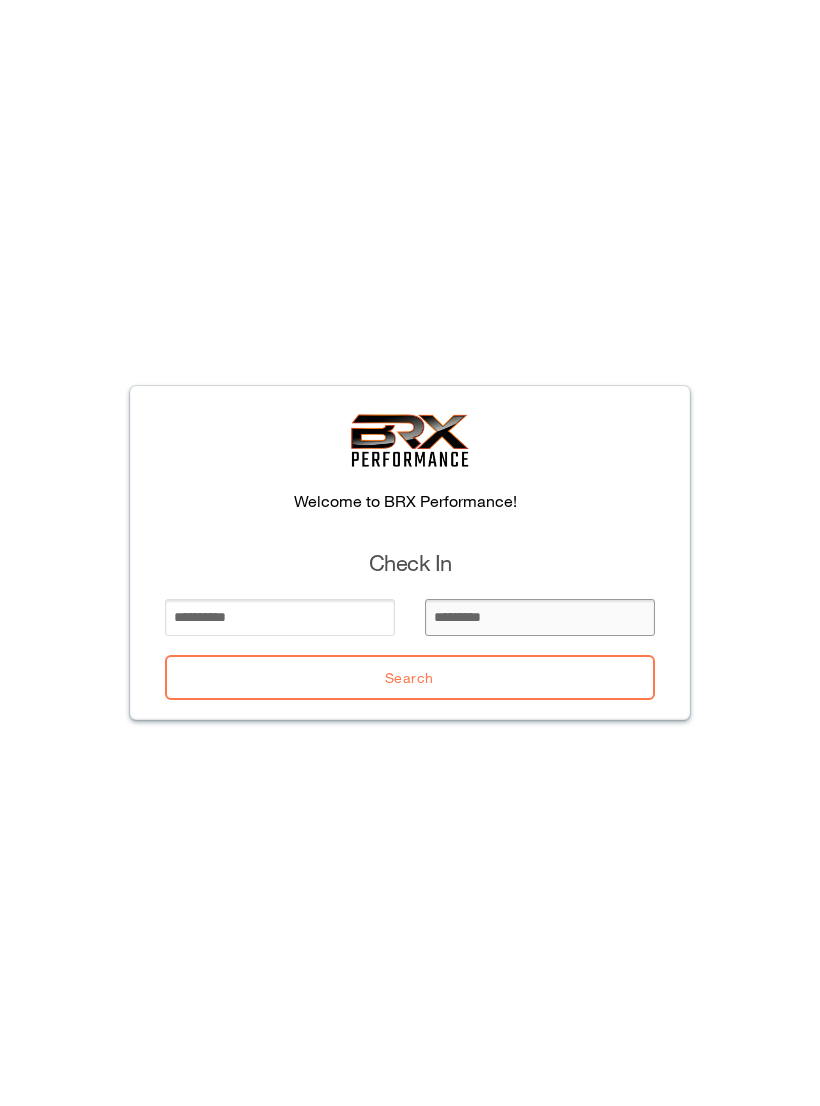 click at bounding box center [540, 617] 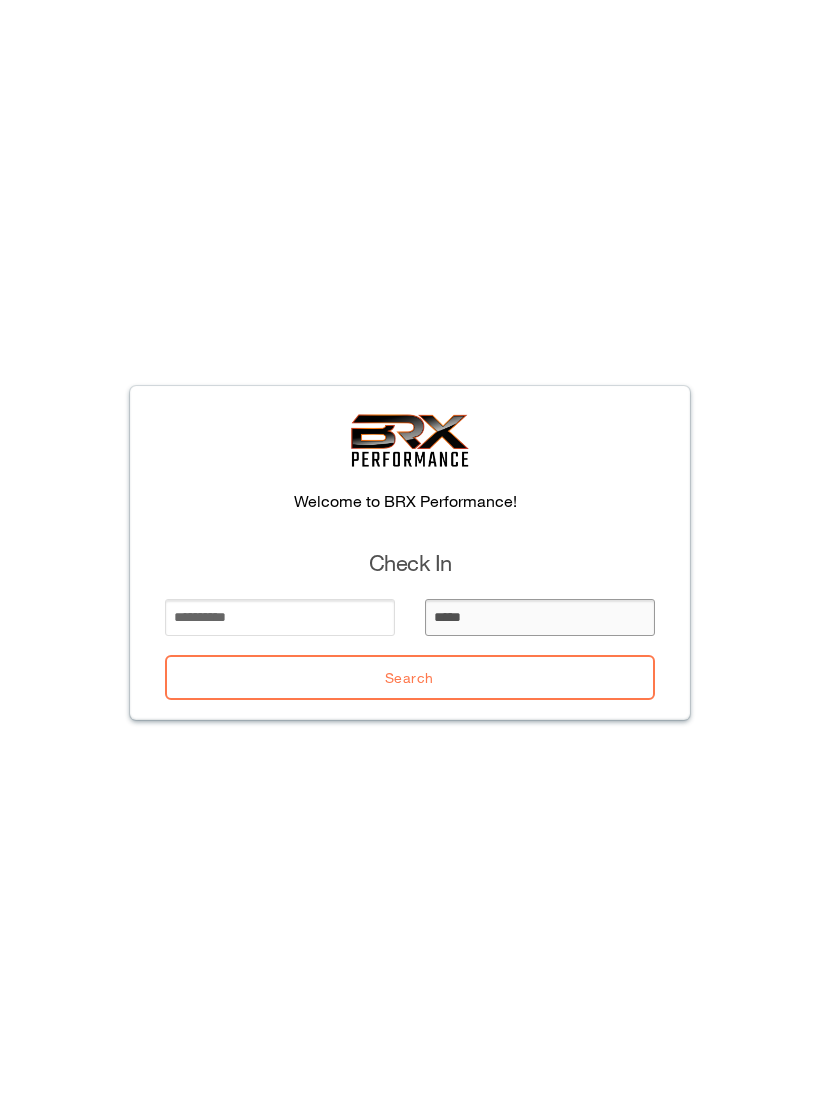 type on "*****" 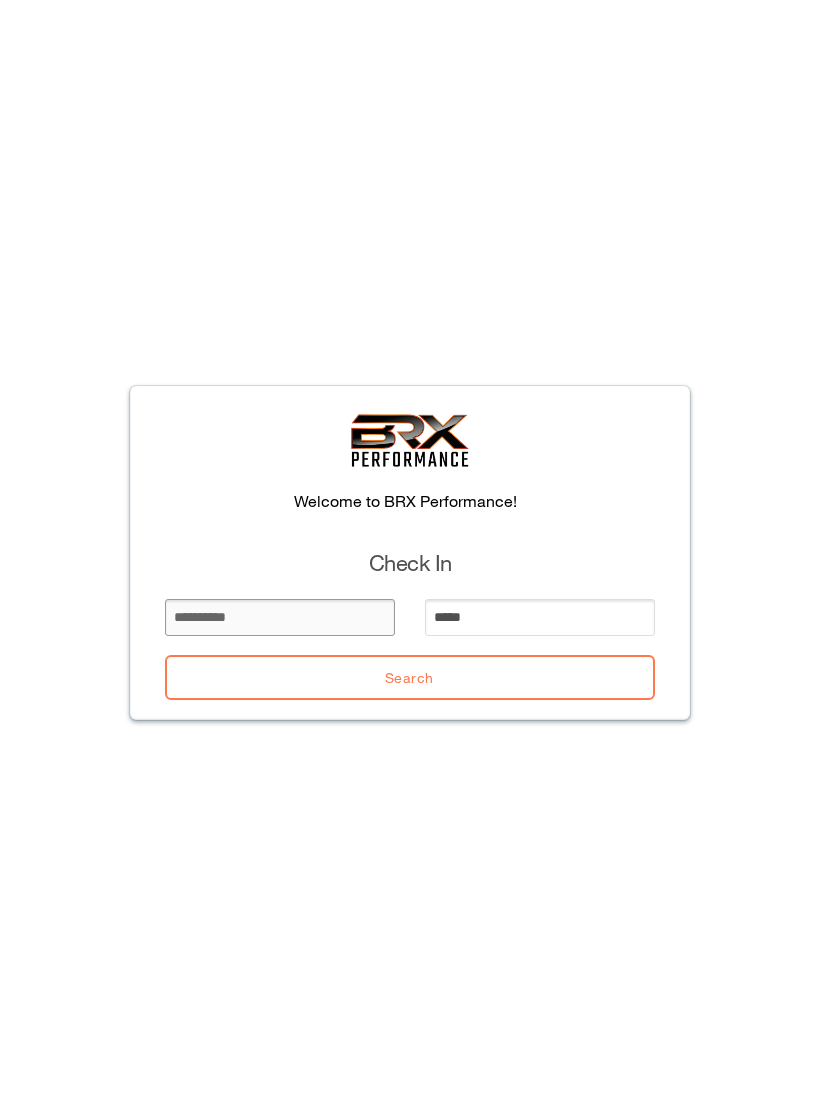click at bounding box center (280, 617) 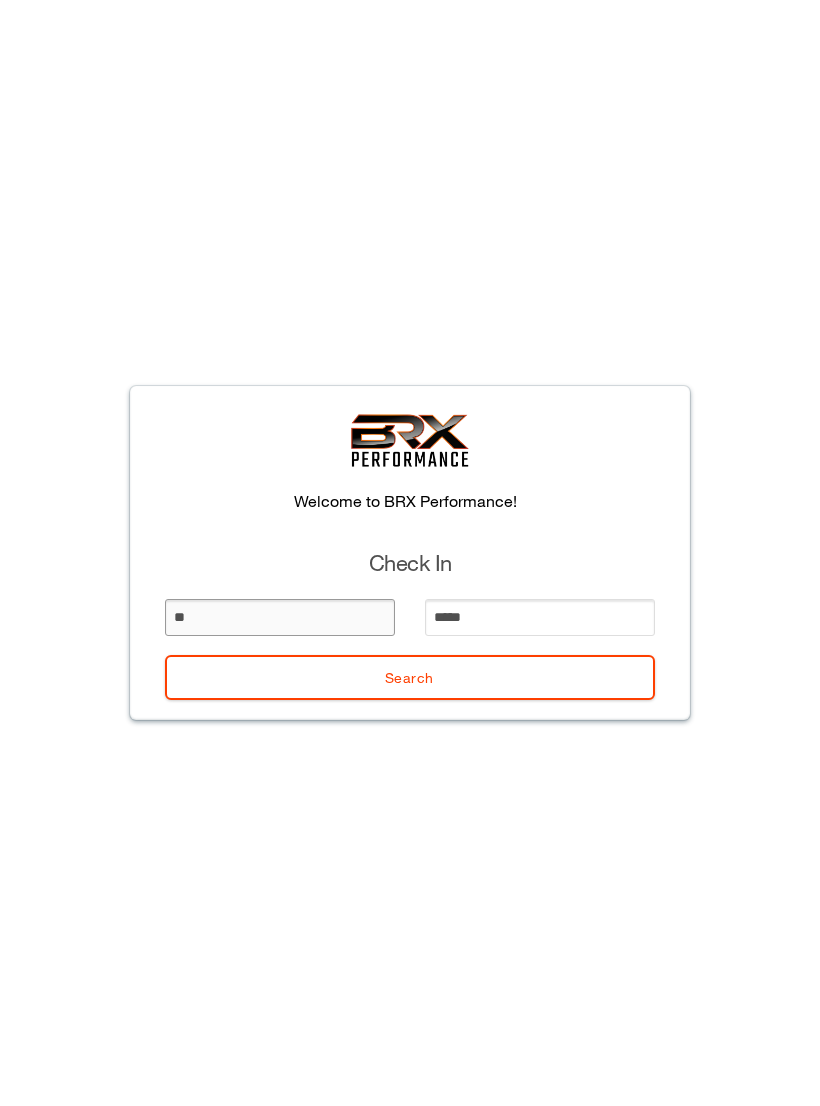 type on "***" 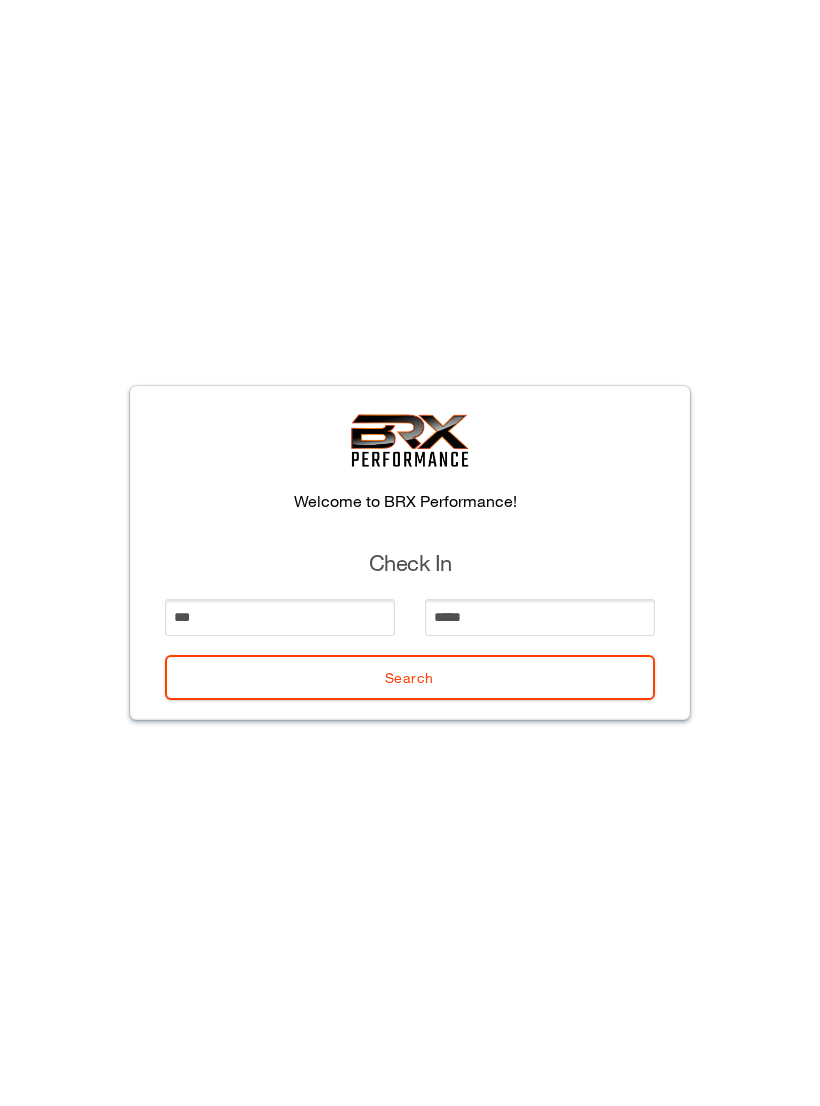 click on "Search" at bounding box center [410, 677] 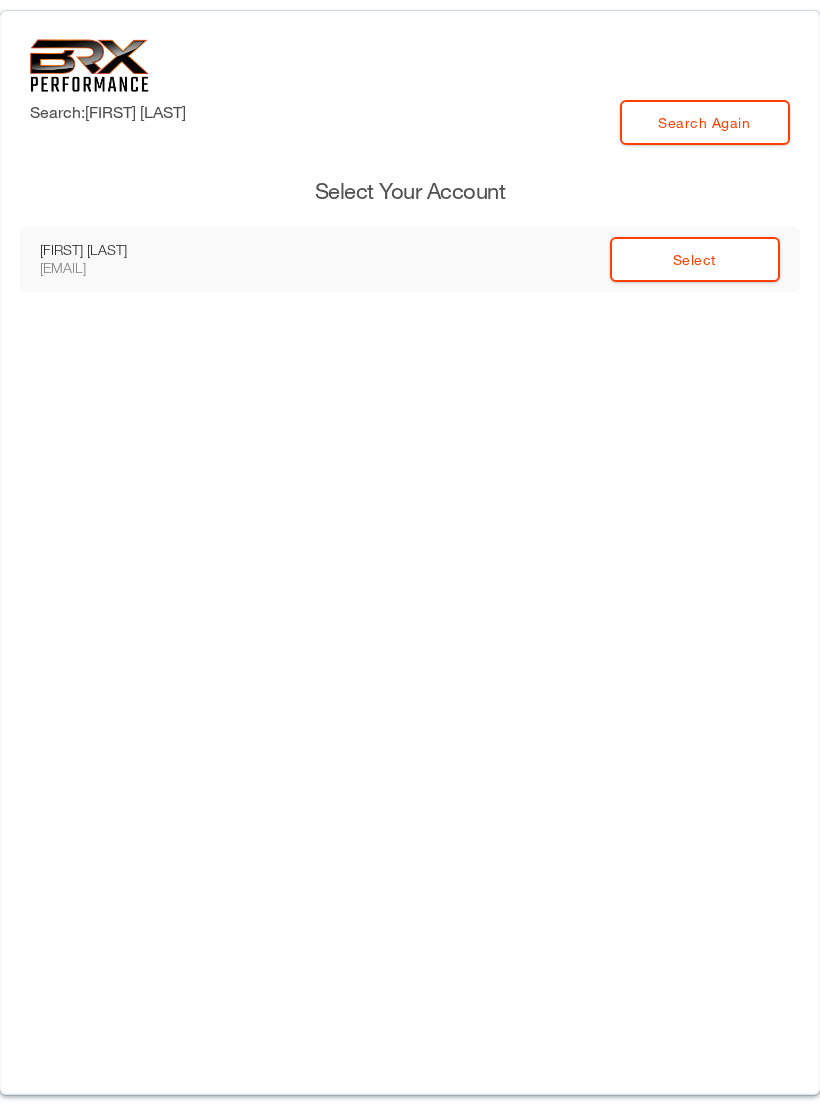 click on "Select" at bounding box center [695, 259] 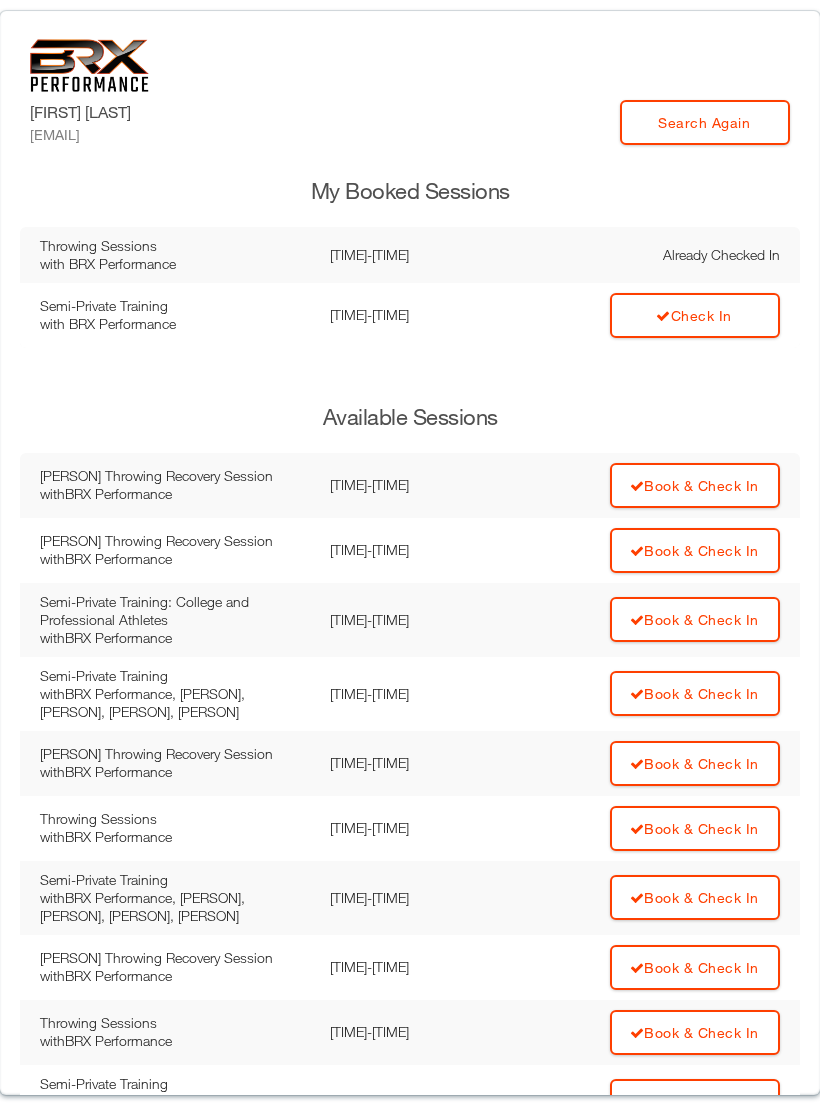click on "Check In" at bounding box center [695, 315] 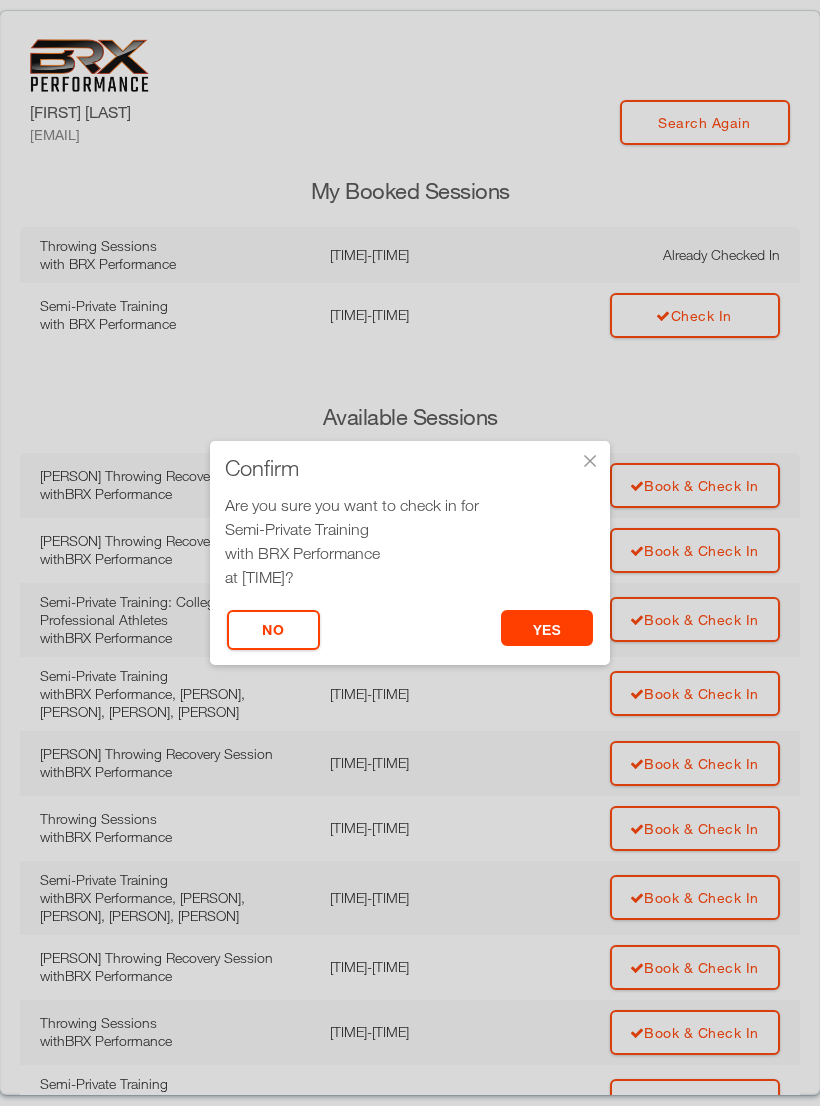 click on "yes" at bounding box center (547, 628) 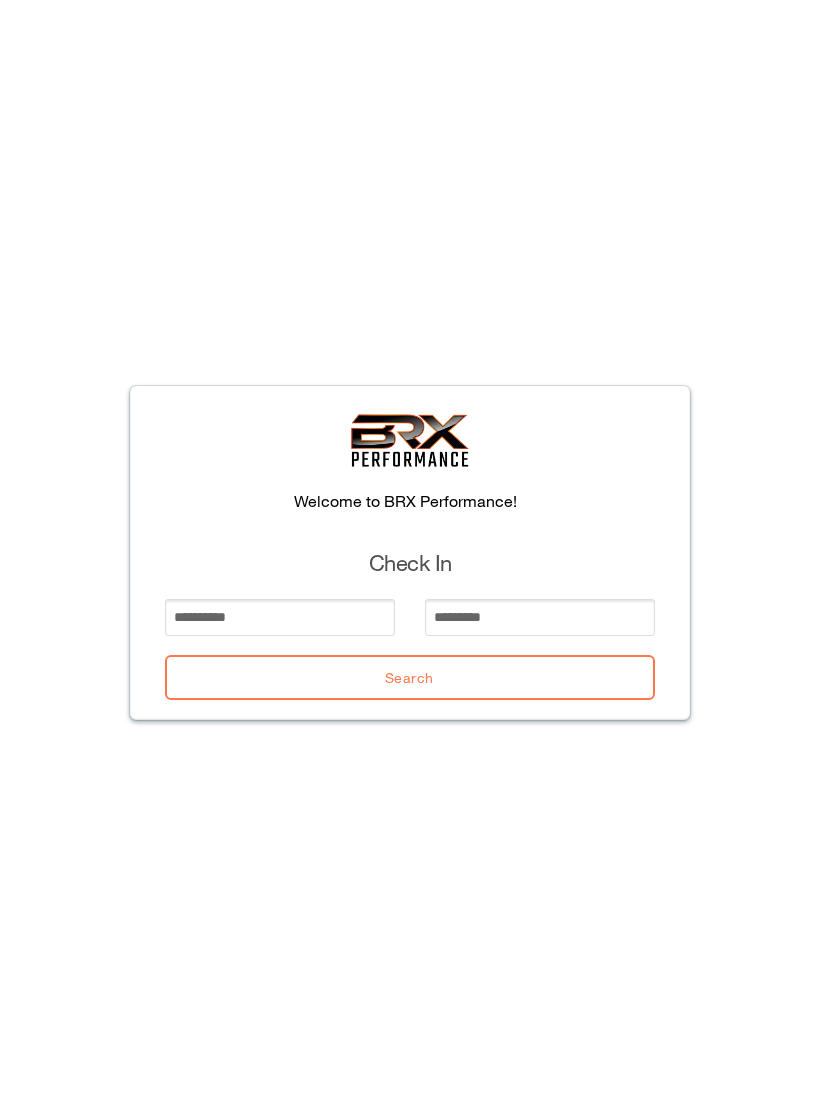 scroll, scrollTop: 0, scrollLeft: 0, axis: both 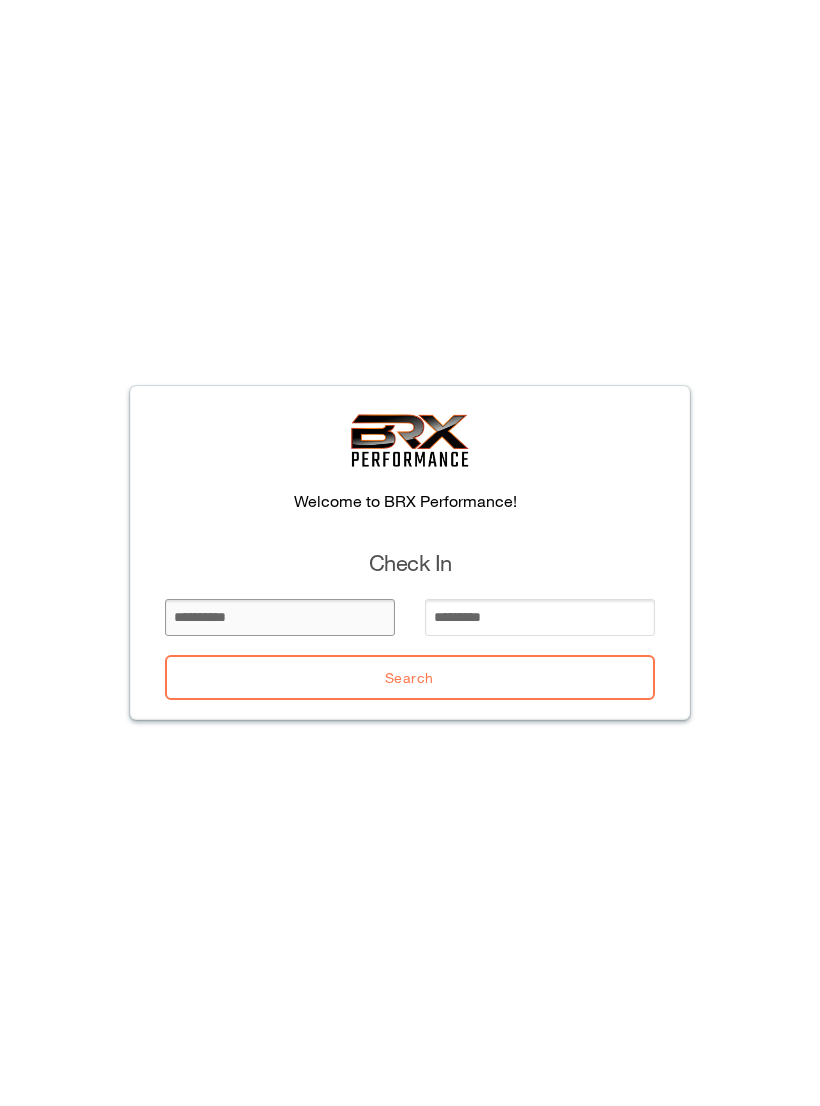 click at bounding box center (280, 617) 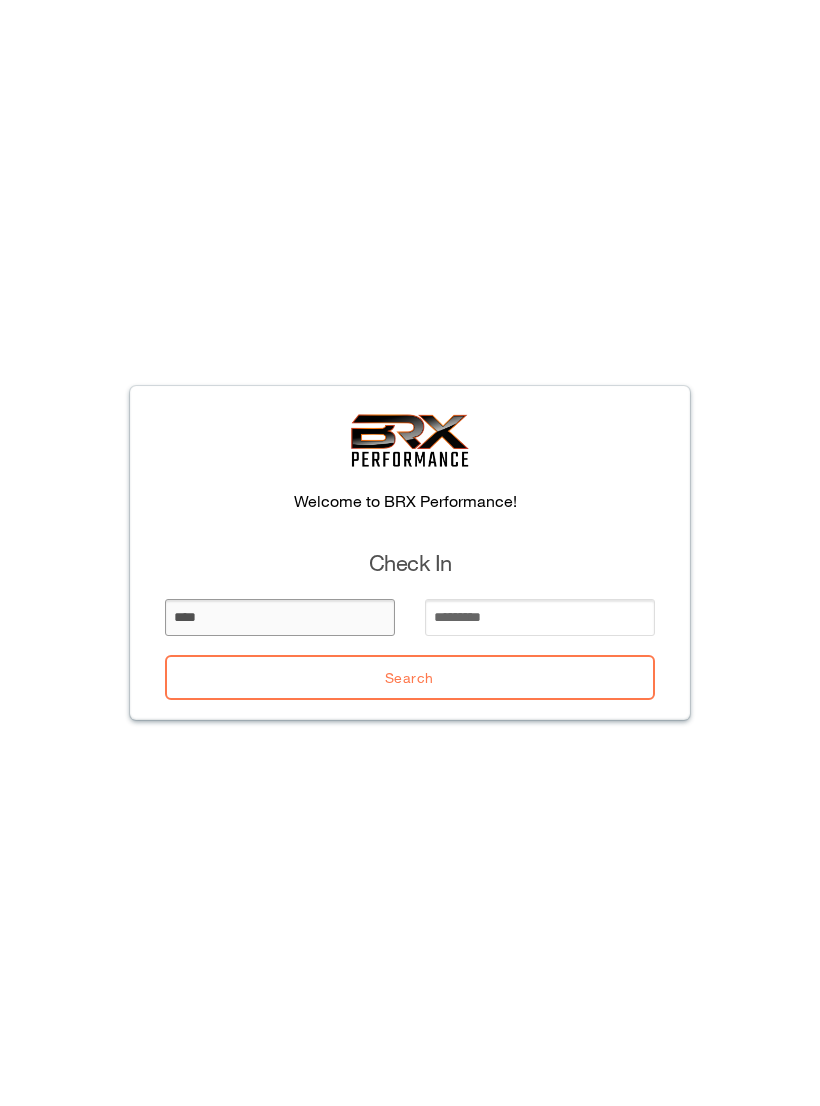 type on "****" 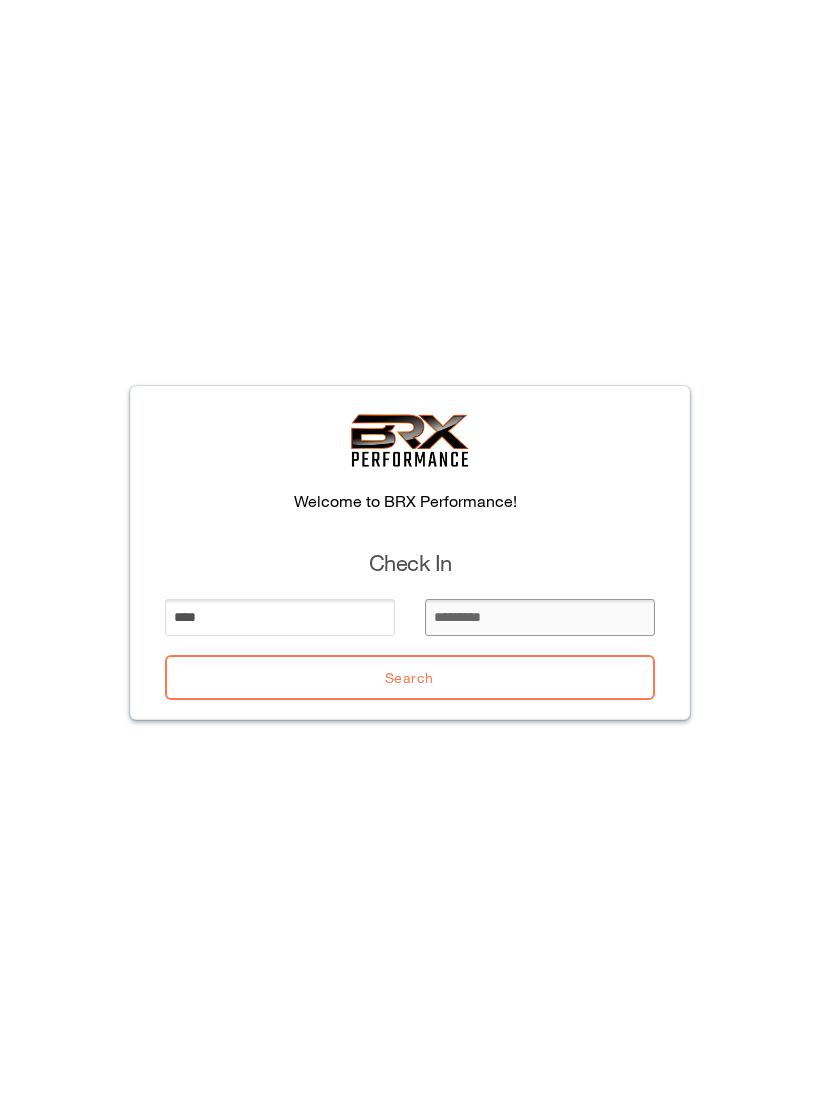 click at bounding box center [540, 617] 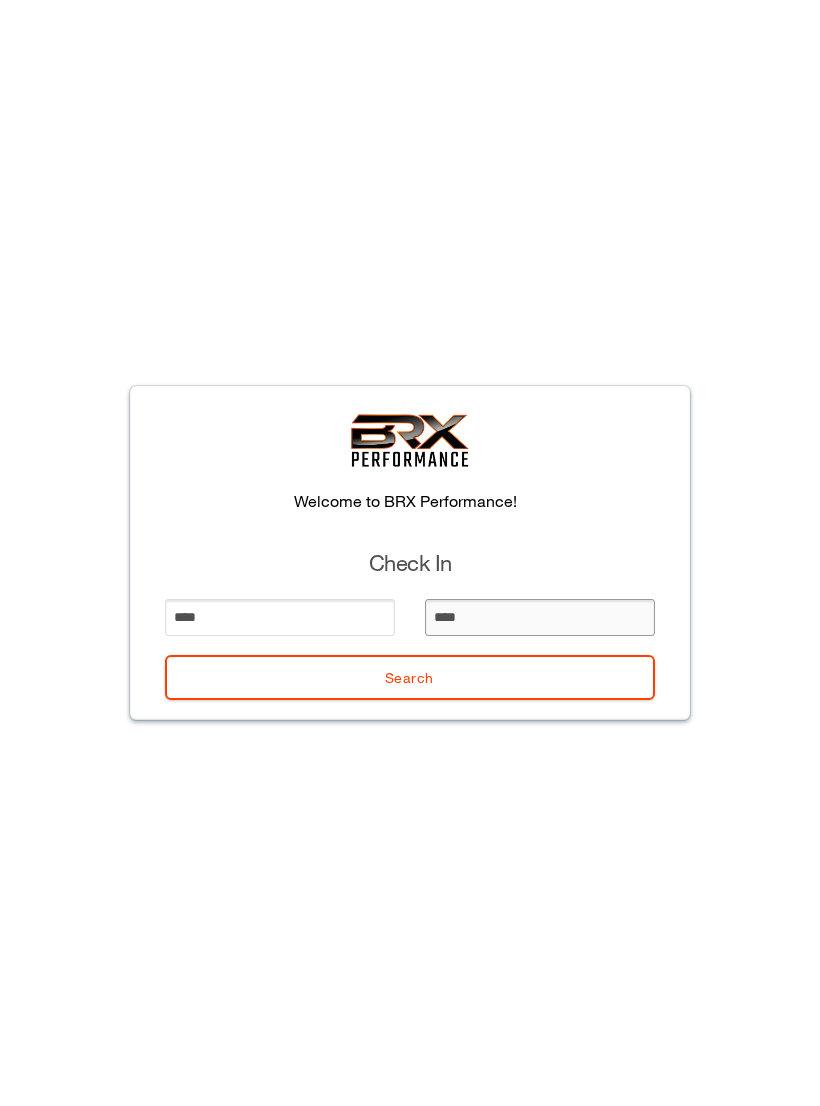 type on "*****" 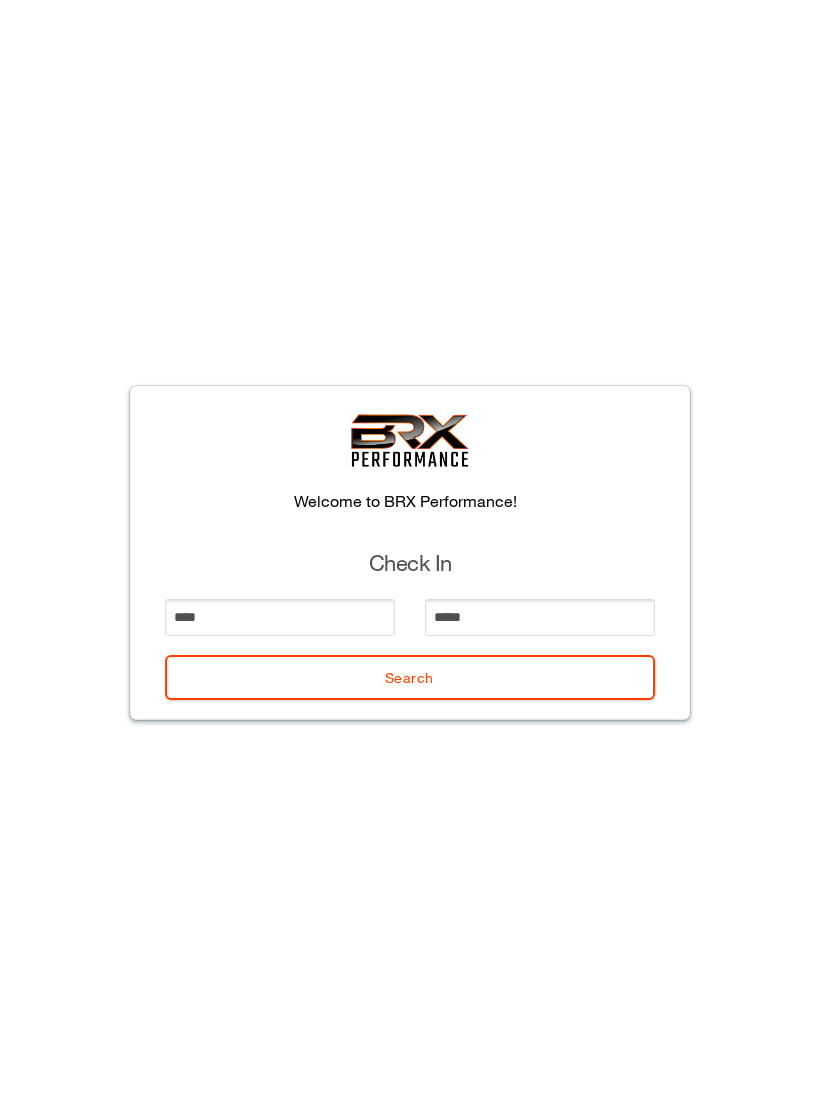click on "Search" at bounding box center (410, 677) 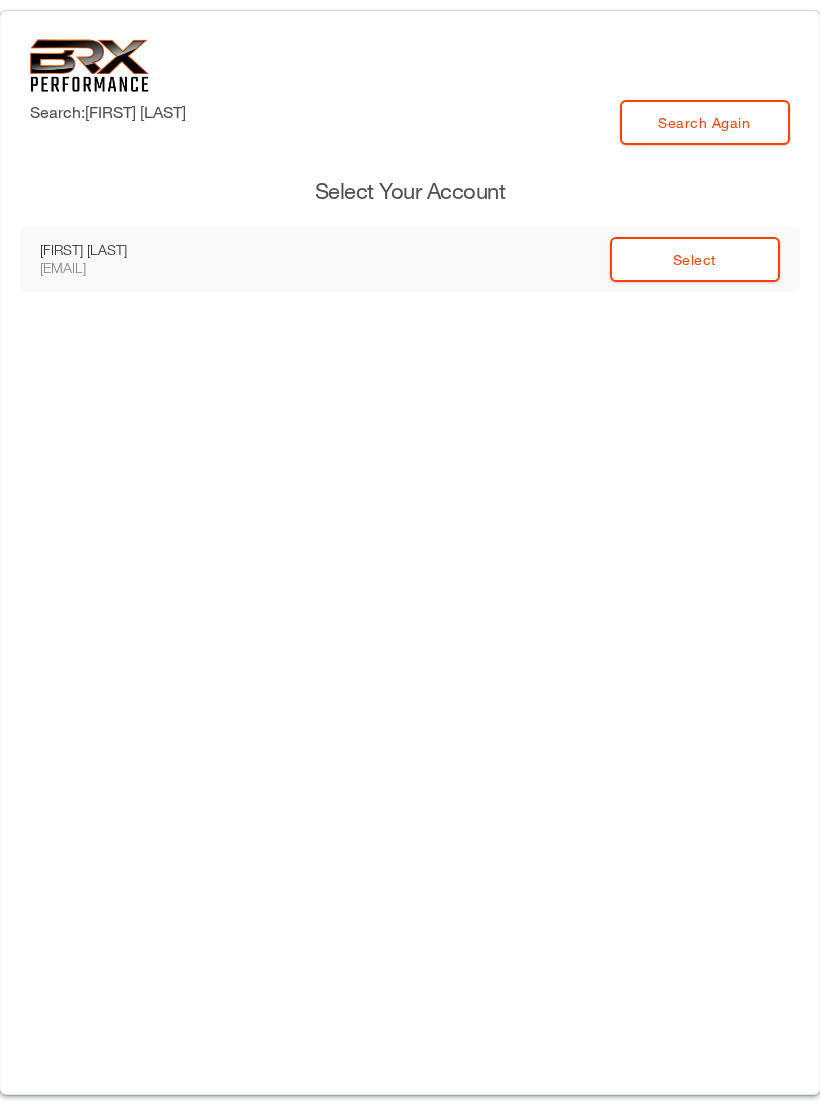 click on "Select" at bounding box center (695, 259) 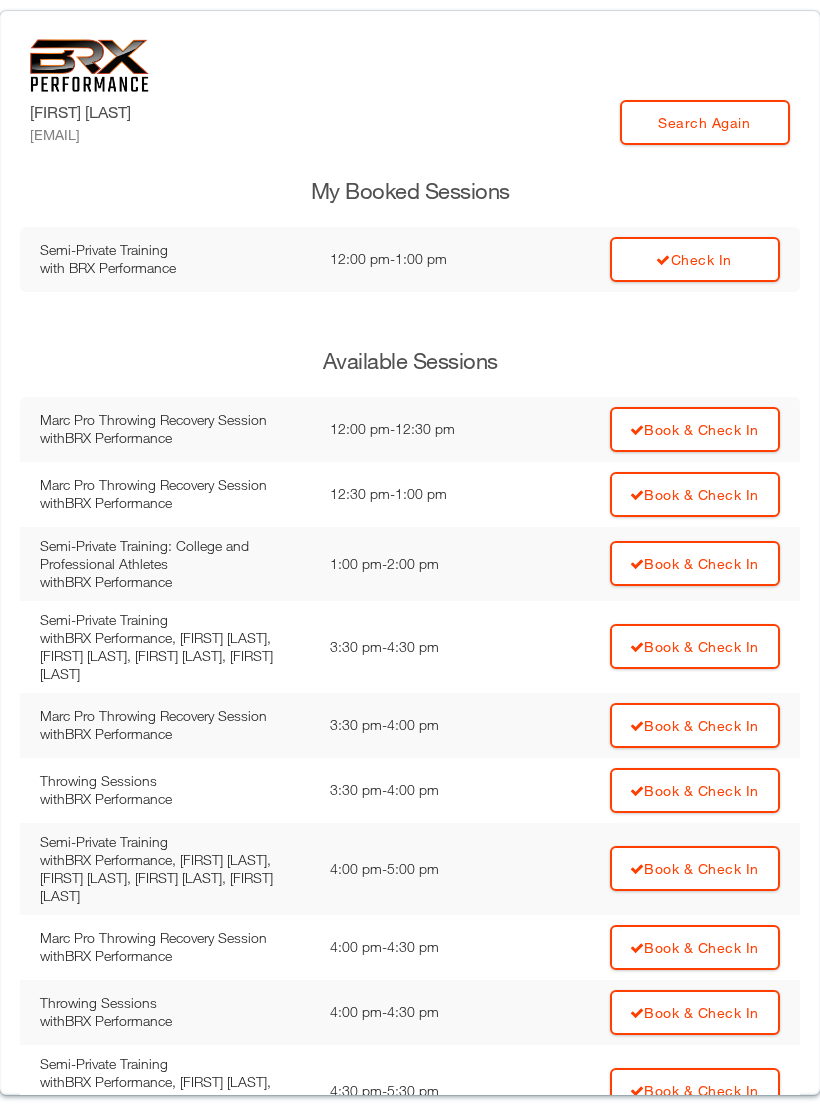 click on "Check In" at bounding box center (695, 259) 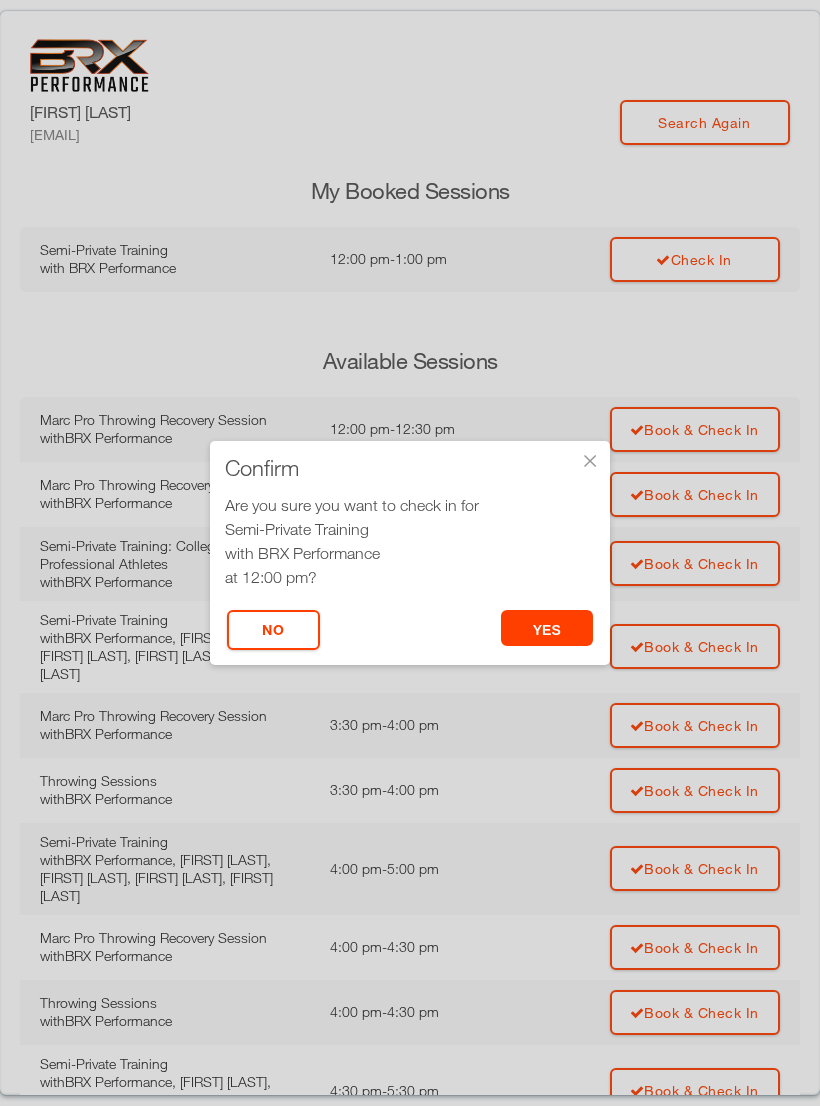 click on "yes" at bounding box center [547, 628] 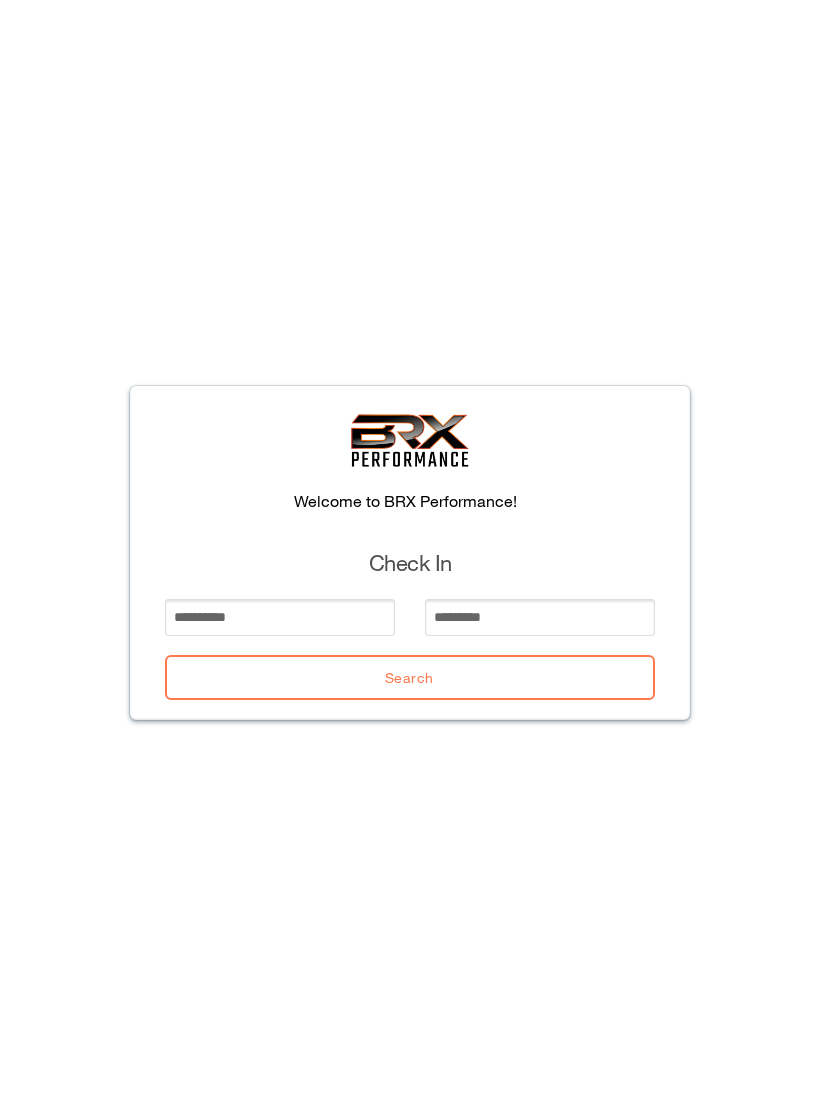 scroll, scrollTop: 0, scrollLeft: 0, axis: both 